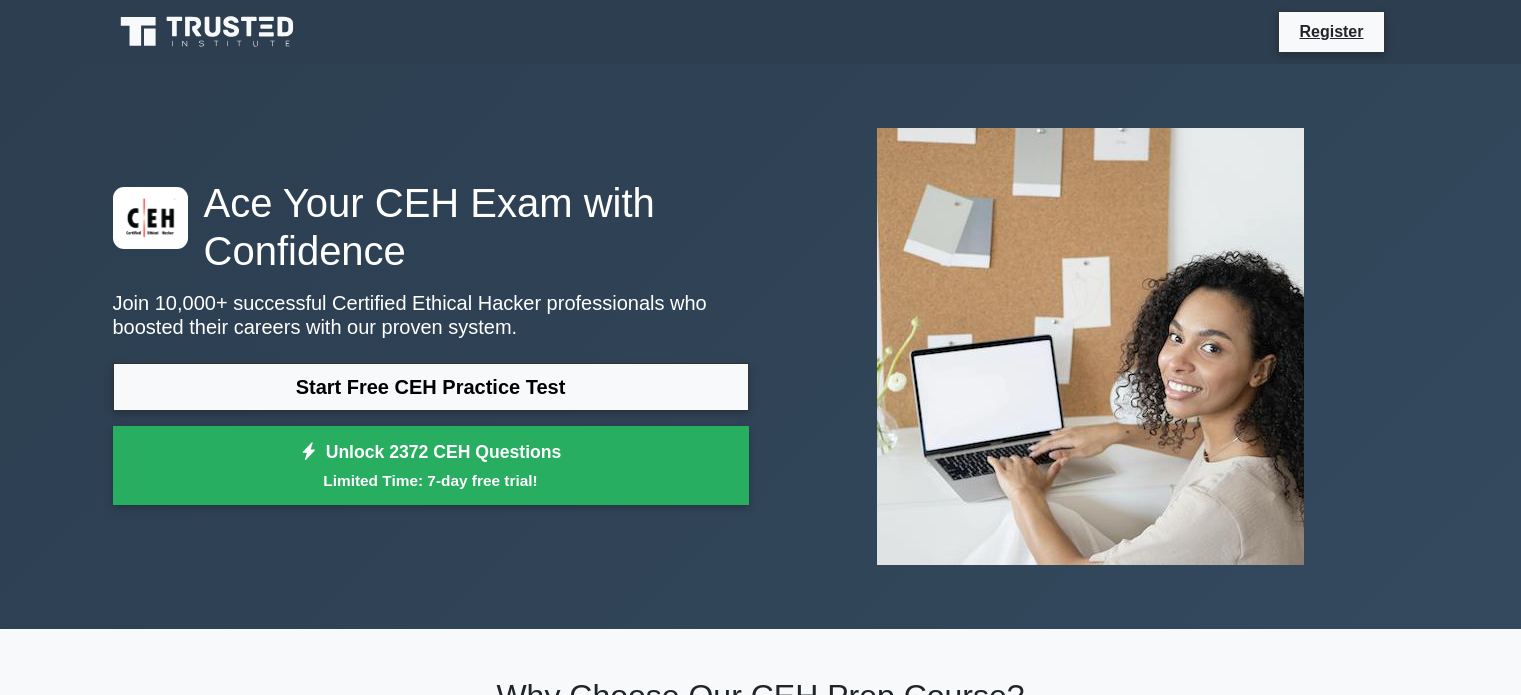 scroll, scrollTop: 118, scrollLeft: 0, axis: vertical 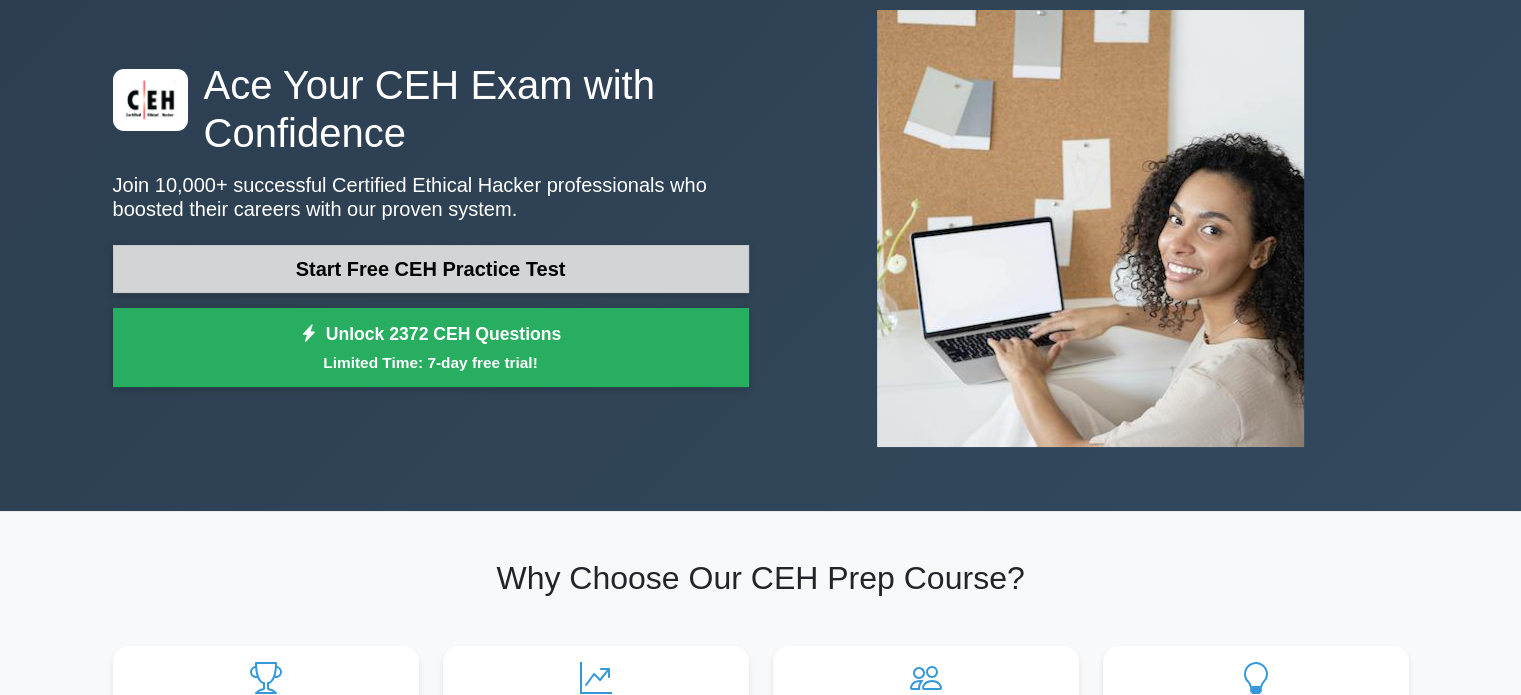 click on "Start Free CEH Practice Test" at bounding box center [431, 269] 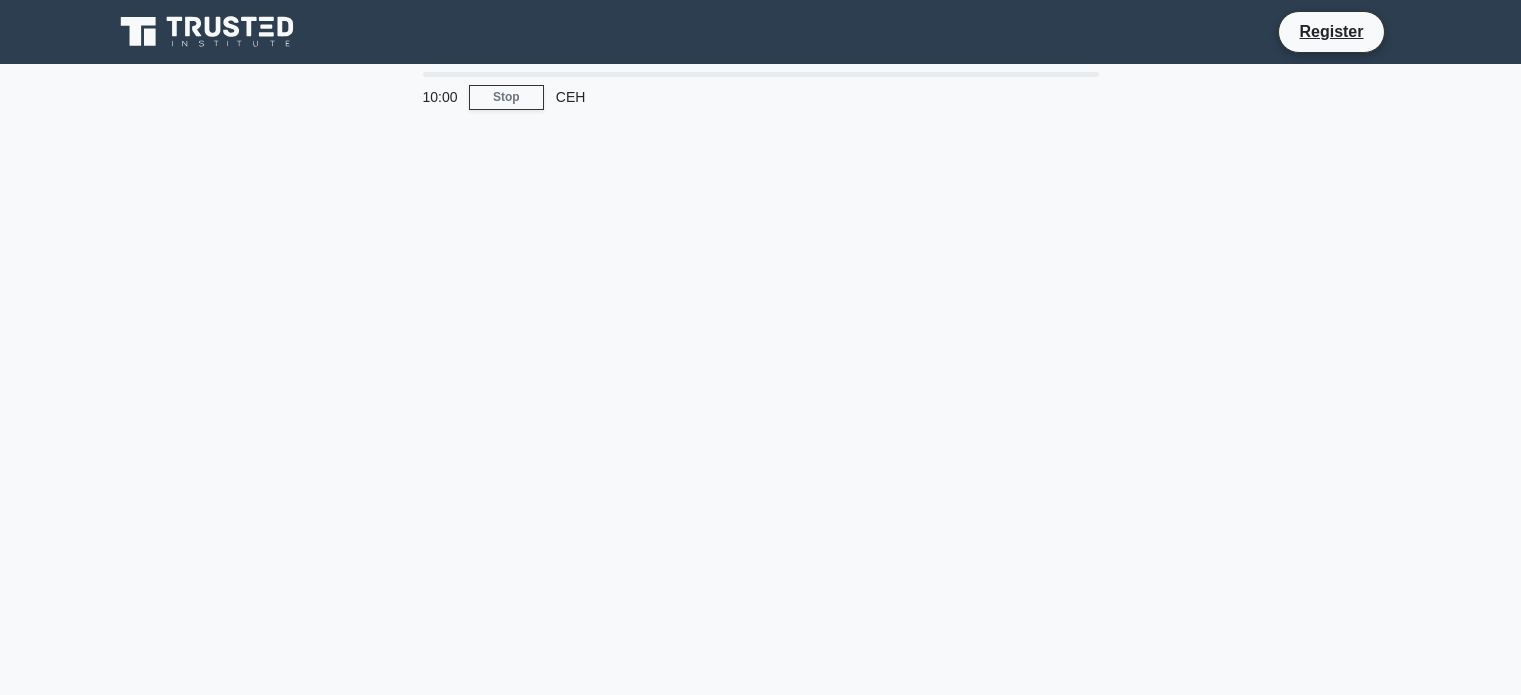scroll, scrollTop: 0, scrollLeft: 0, axis: both 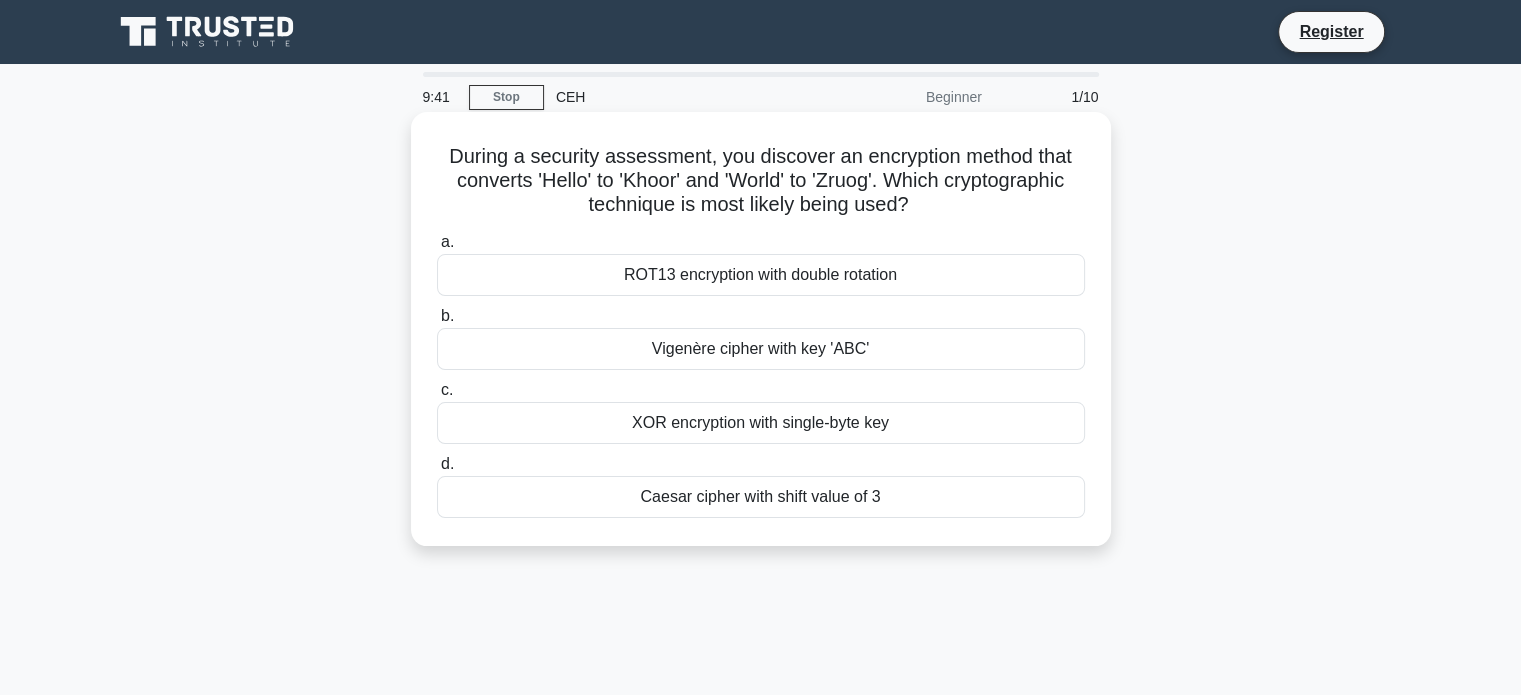 click on "During a security assessment, you discover an encryption method that converts 'Hello' to 'Khoor' and 'World' to 'Zruog'. Which cryptographic technique is most likely being used?
.spinner_0XTQ{transform-origin:center;animation:spinner_y6GP .75s linear infinite}@keyframes spinner_y6GP{100%{transform:rotate(360deg)}}" at bounding box center (761, 181) 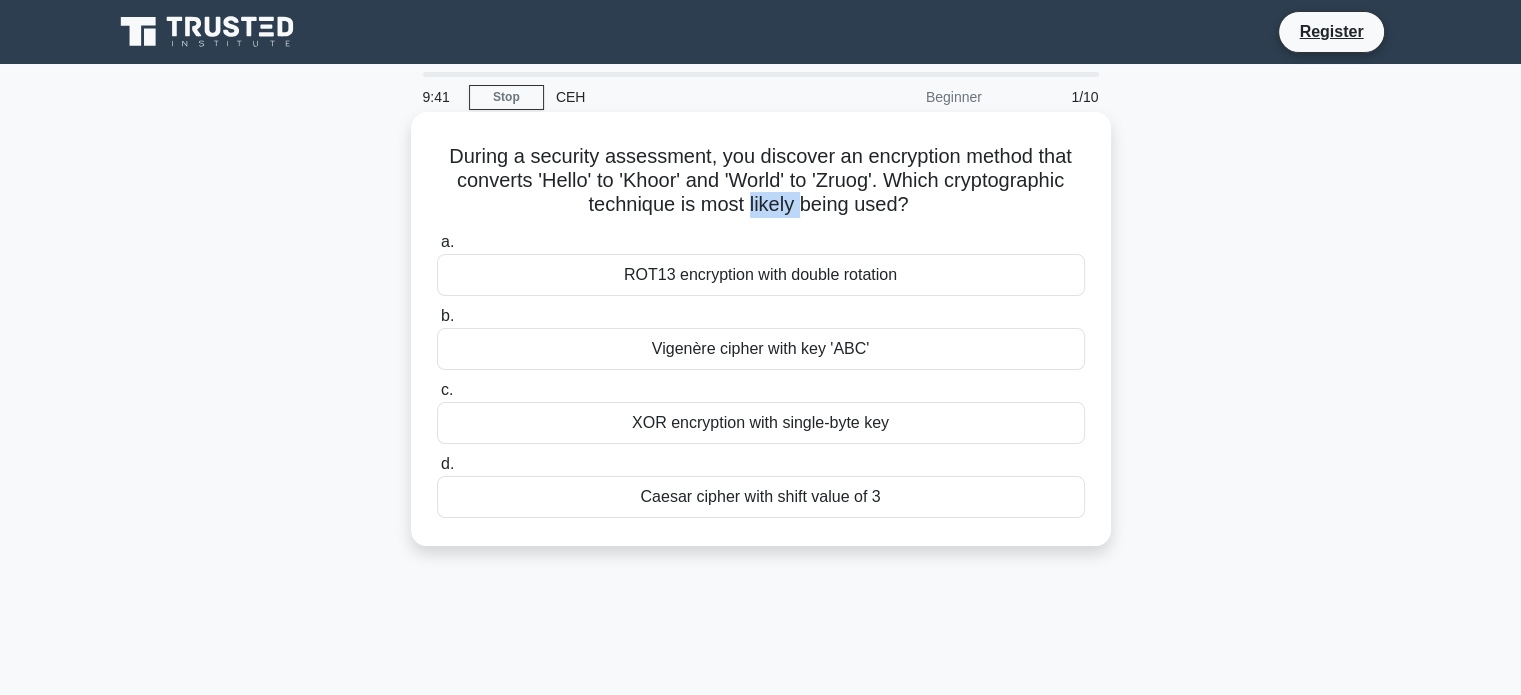 click on "During a security assessment, you discover an encryption method that converts 'Hello' to 'Khoor' and 'World' to 'Zruog'. Which cryptographic technique is most likely being used?
.spinner_0XTQ{transform-origin:center;animation:spinner_y6GP .75s linear infinite}@keyframes spinner_y6GP{100%{transform:rotate(360deg)}}" at bounding box center (761, 181) 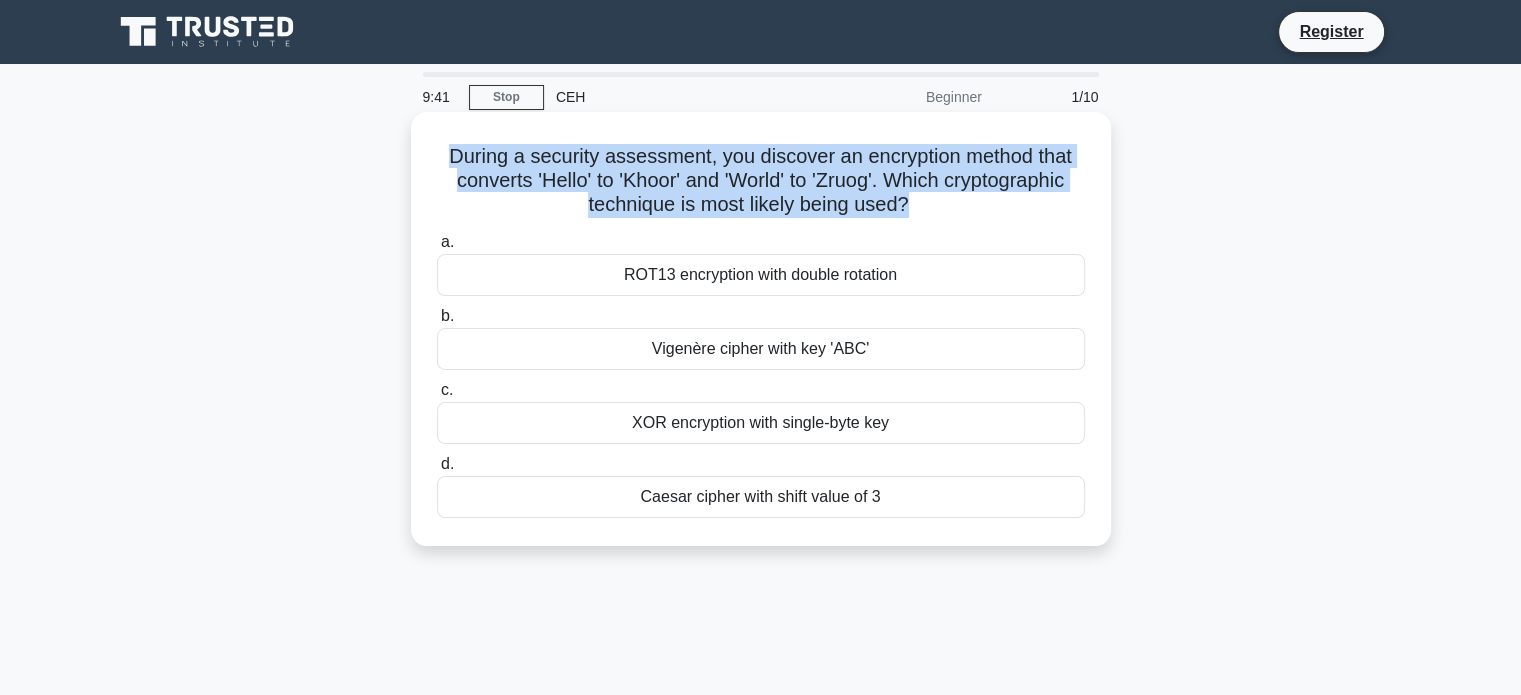 click on "During a security assessment, you discover an encryption method that converts 'Hello' to 'Khoor' and 'World' to 'Zruog'. Which cryptographic technique is most likely being used?
.spinner_0XTQ{transform-origin:center;animation:spinner_y6GP .75s linear infinite}@keyframes spinner_y6GP{100%{transform:rotate(360deg)}}" at bounding box center [761, 181] 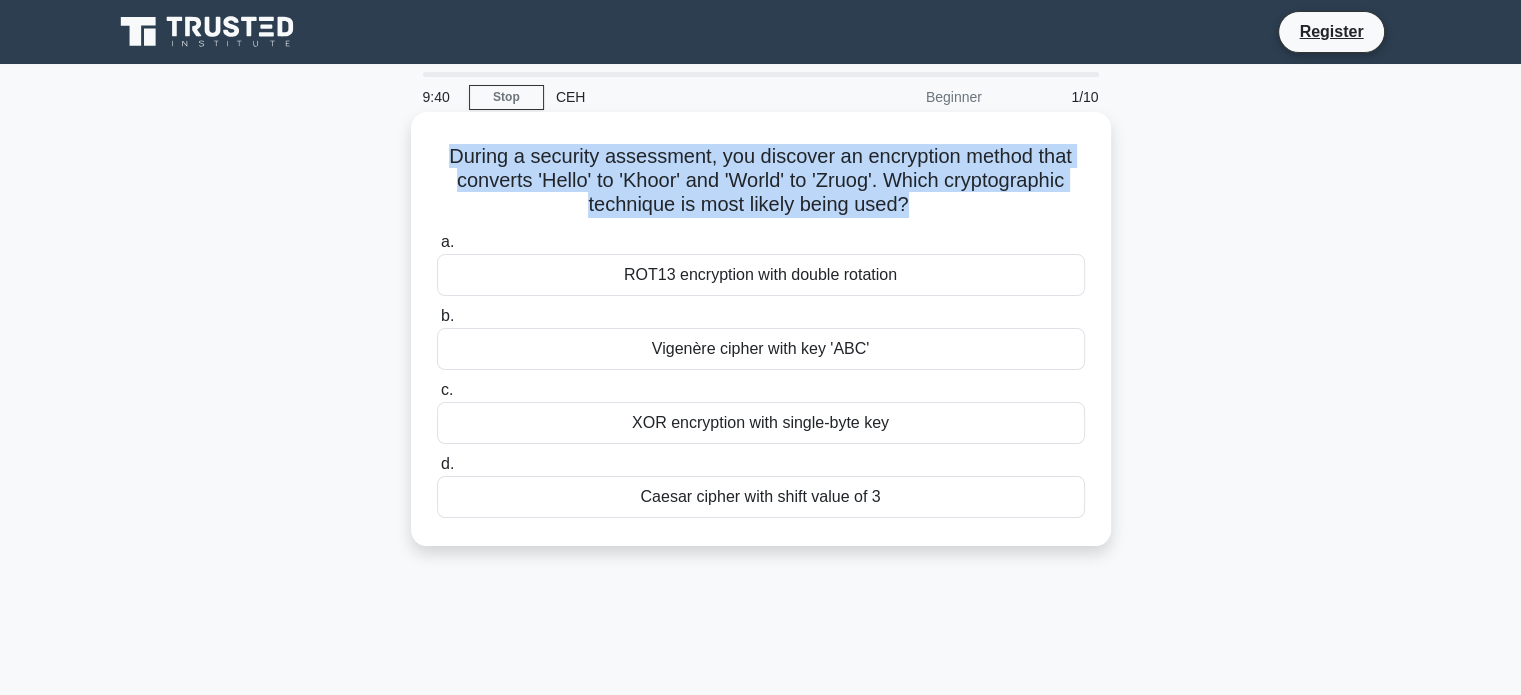 click on "During a security assessment, you discover an encryption method that converts 'Hello' to 'Khoor' and 'World' to 'Zruog'. Which cryptographic technique is most likely being used?
.spinner_0XTQ{transform-origin:center;animation:spinner_y6GP .75s linear infinite}@keyframes spinner_y6GP{100%{transform:rotate(360deg)}}" at bounding box center [761, 181] 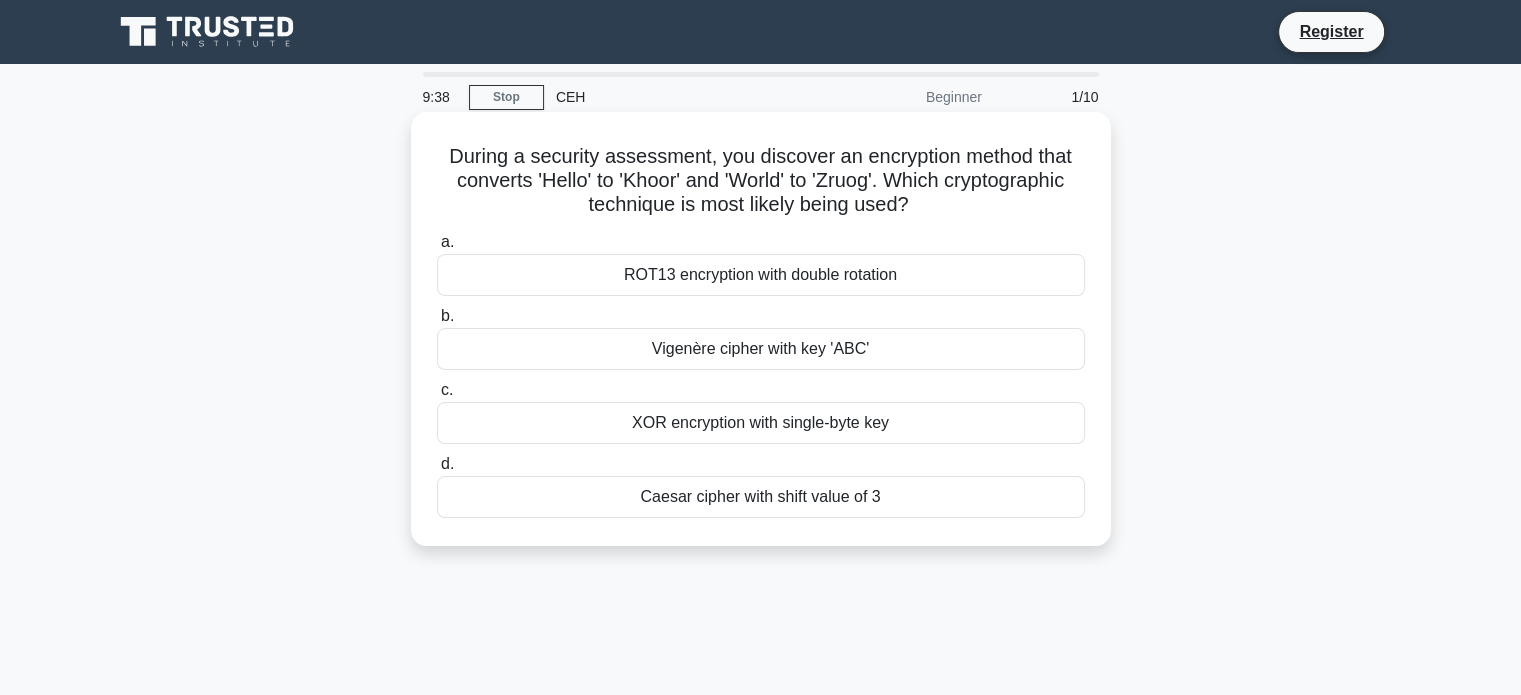 click on "c.
XOR encryption with single-byte key" at bounding box center (761, 411) 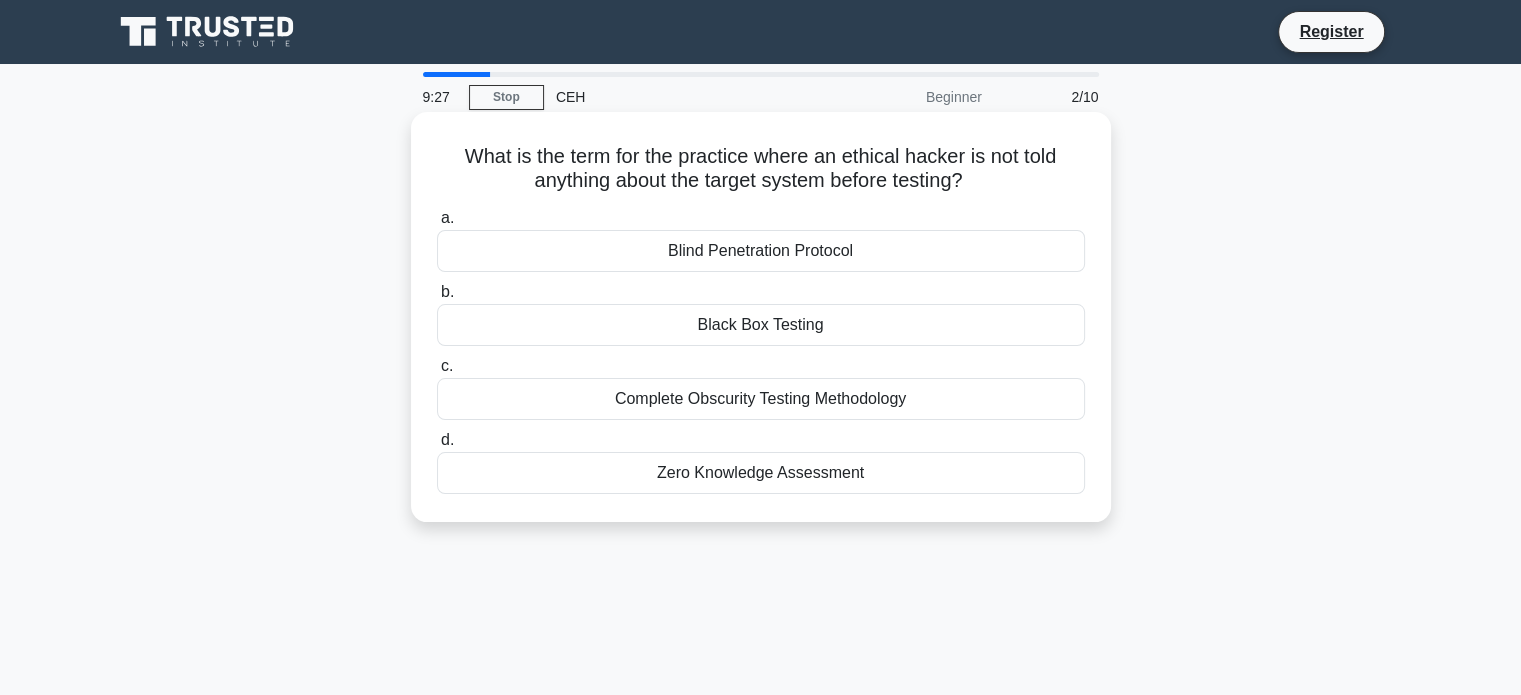 click on "Black Box Testing" at bounding box center (761, 325) 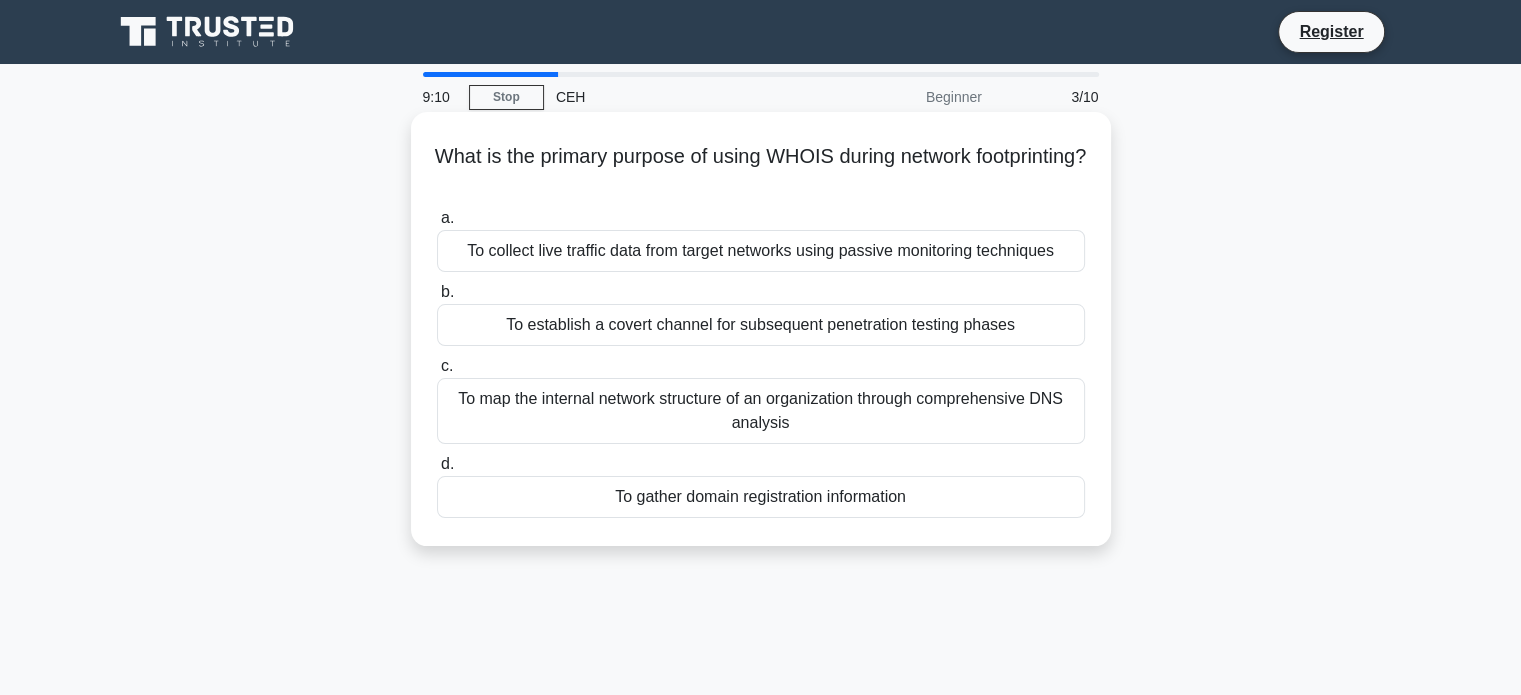 click on "To gather domain registration information" at bounding box center [761, 497] 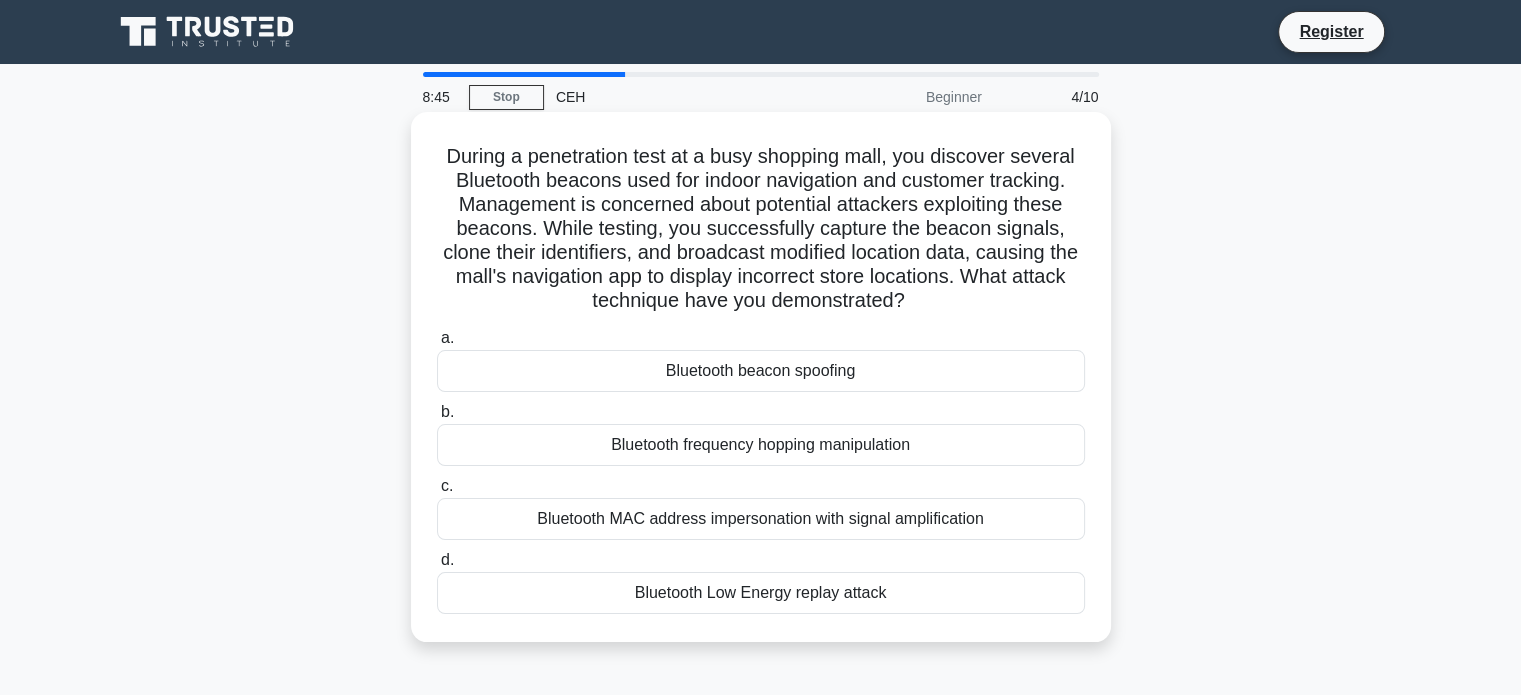 click on "Bluetooth MAC address impersonation with signal amplification" at bounding box center [761, 519] 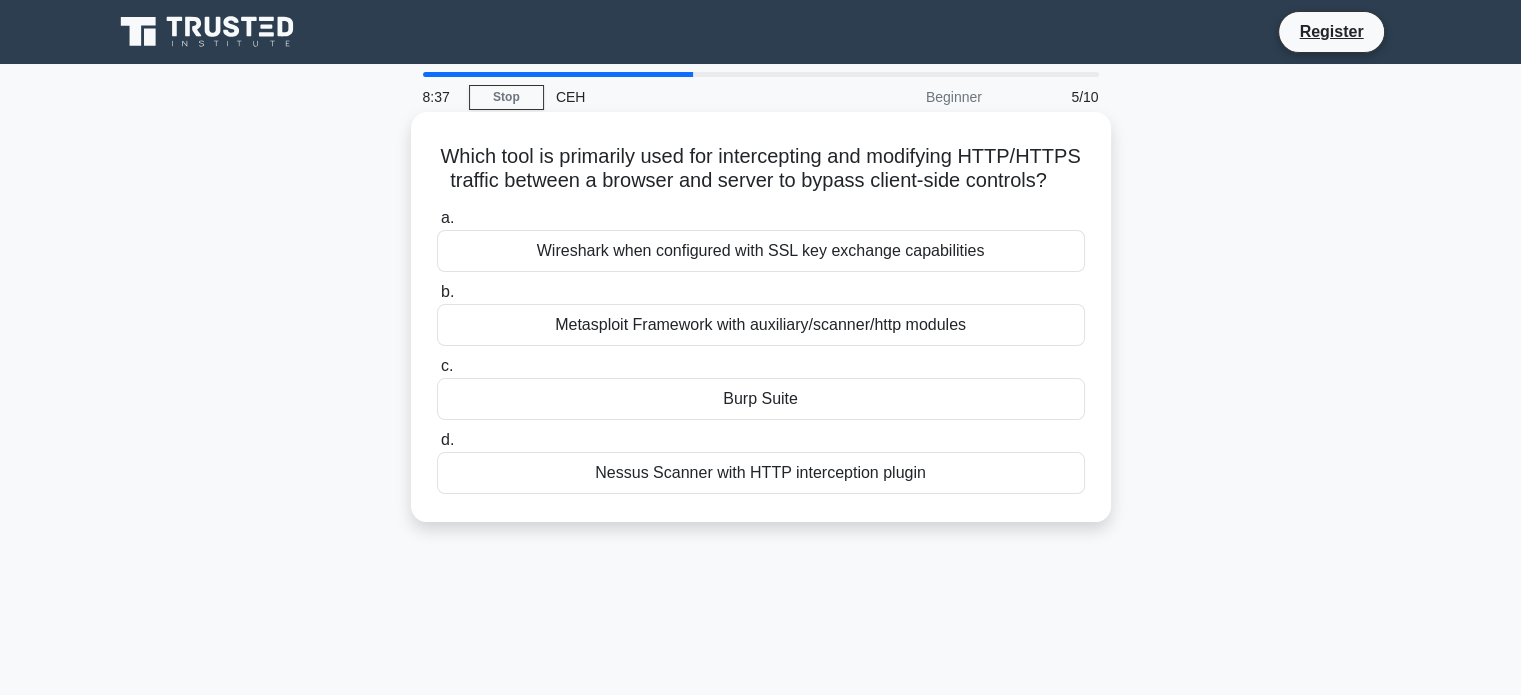 drag, startPoint x: 836, startPoint y: 447, endPoint x: 836, endPoint y: 421, distance: 26 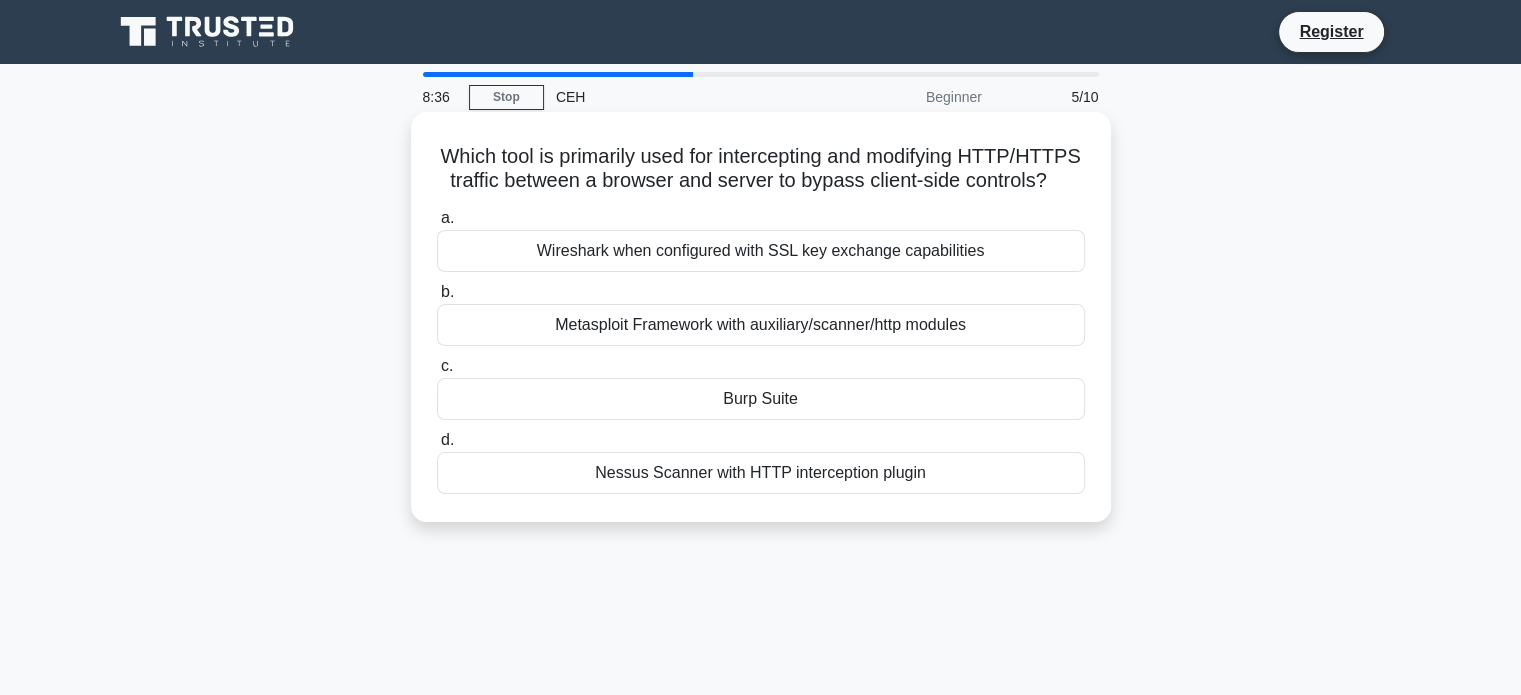 click on "Burp Suite" at bounding box center (761, 399) 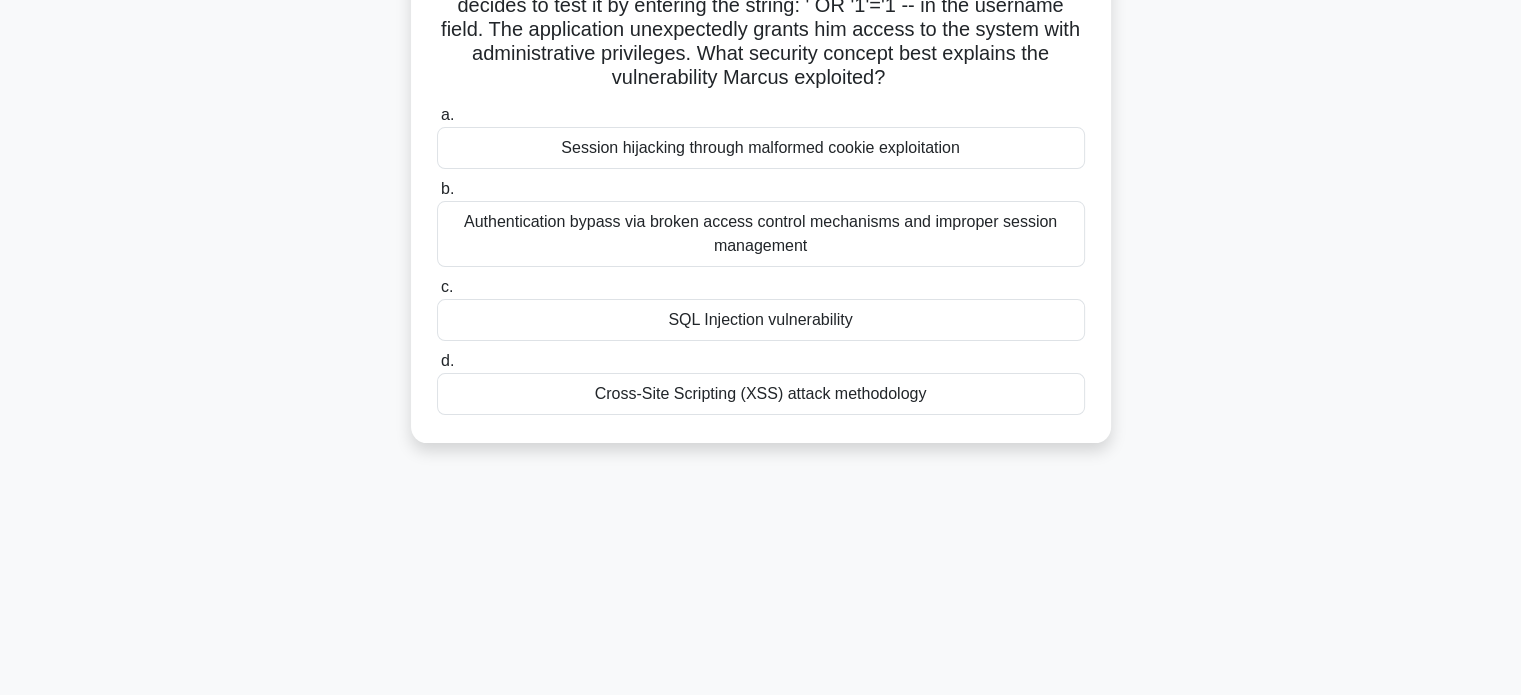 scroll, scrollTop: 277, scrollLeft: 0, axis: vertical 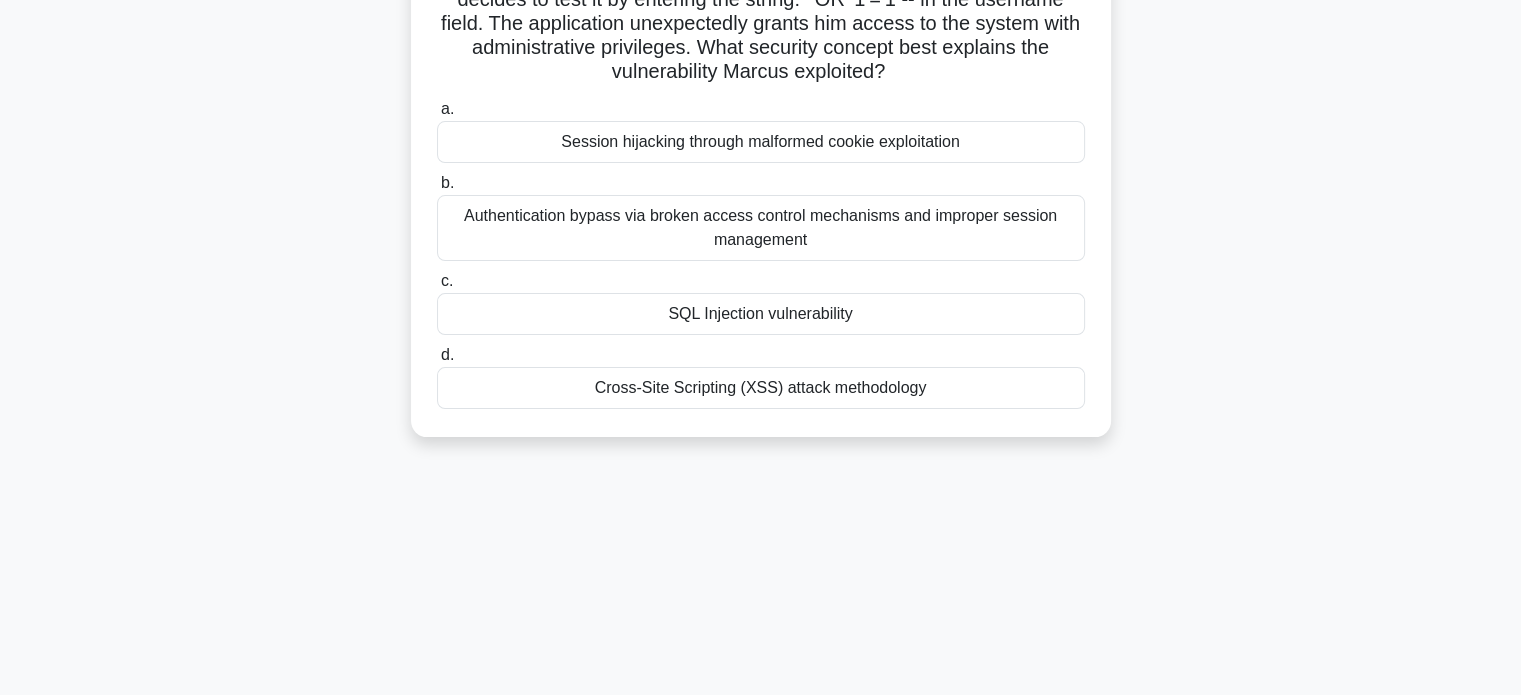 click on "SQL Injection vulnerability" at bounding box center (761, 314) 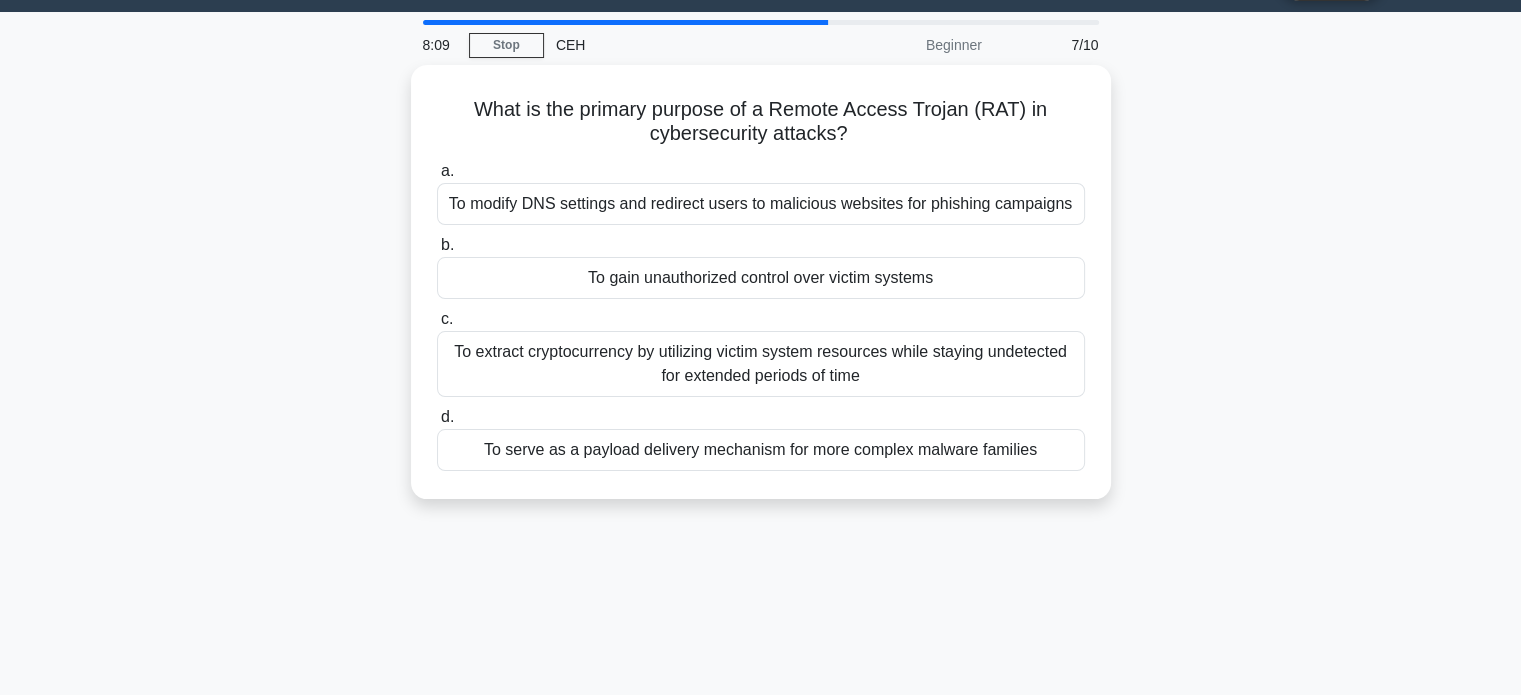 scroll, scrollTop: 0, scrollLeft: 0, axis: both 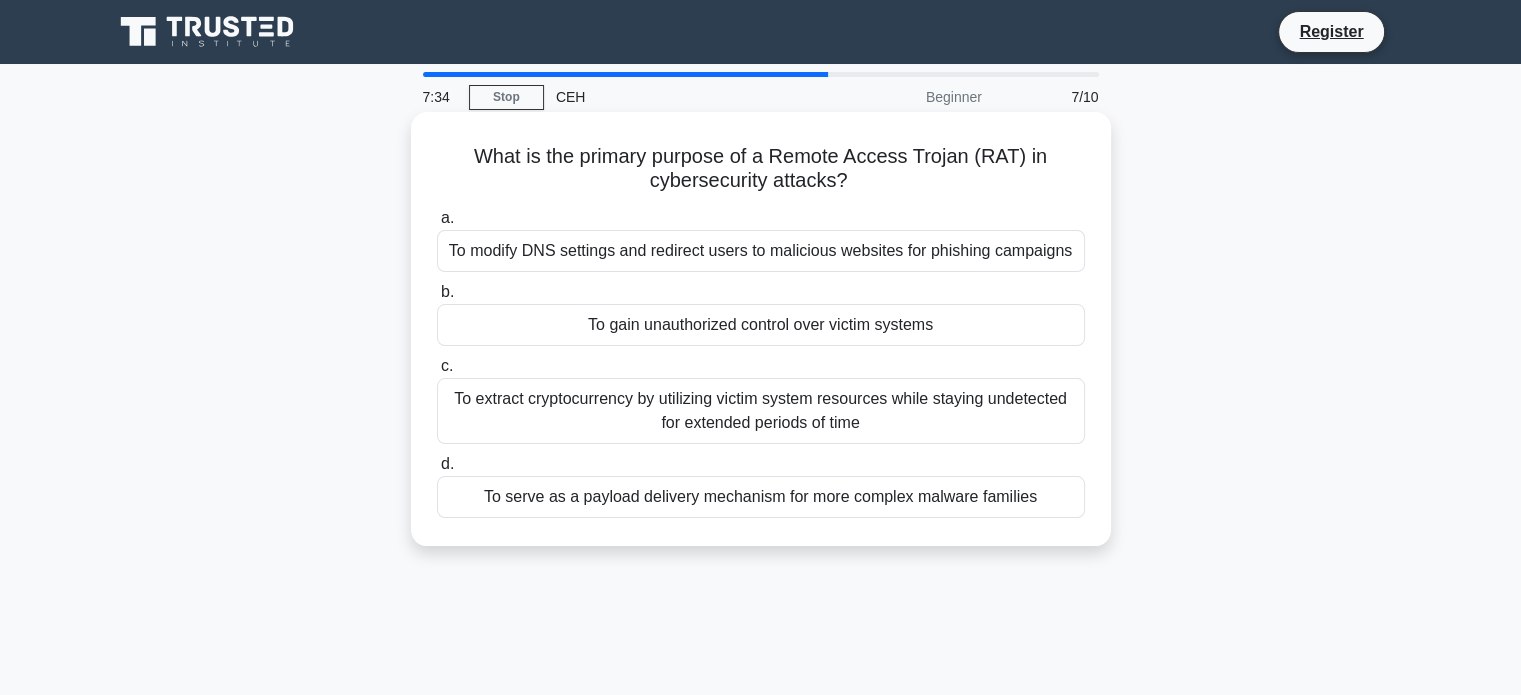 click on "To gain unauthorized control over victim systems" at bounding box center [761, 325] 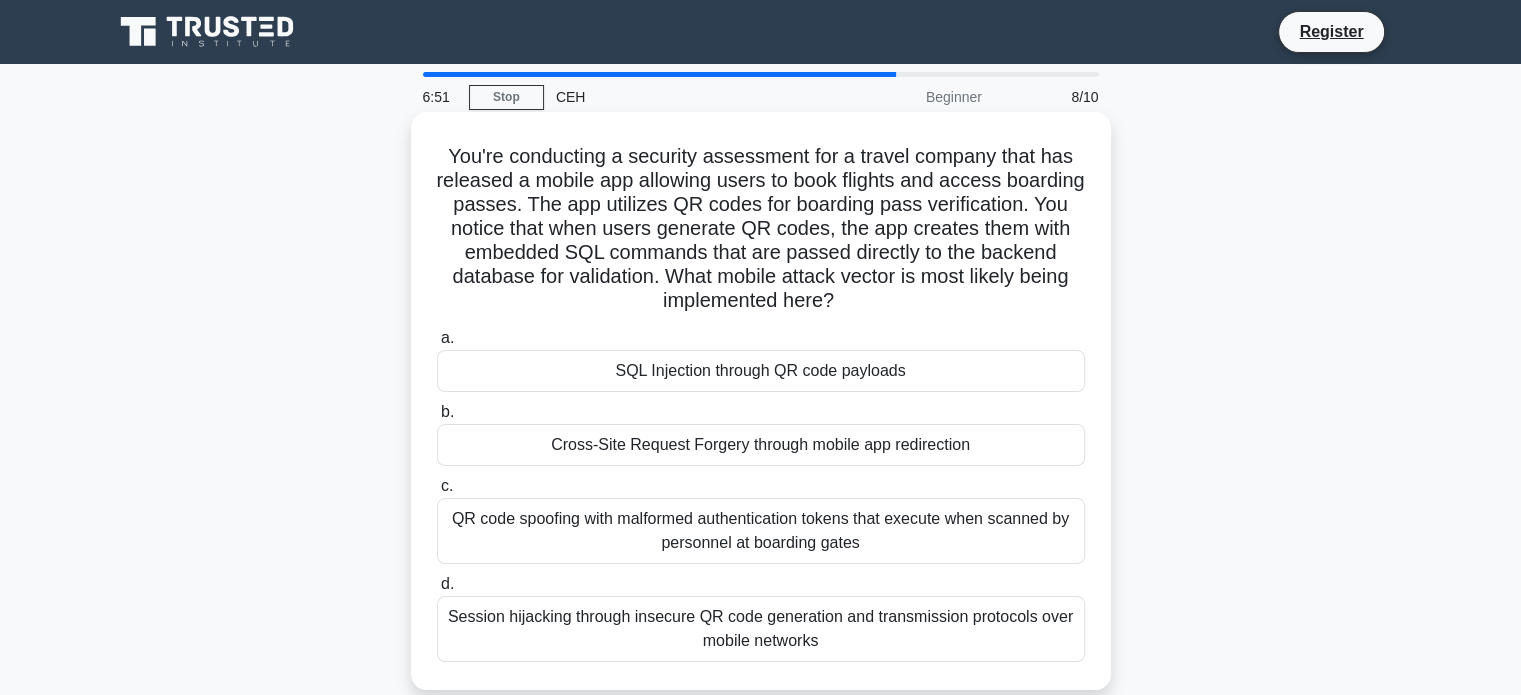 click on "QR code spoofing with malformed authentication tokens that execute when scanned by personnel at boarding gates" at bounding box center (761, 531) 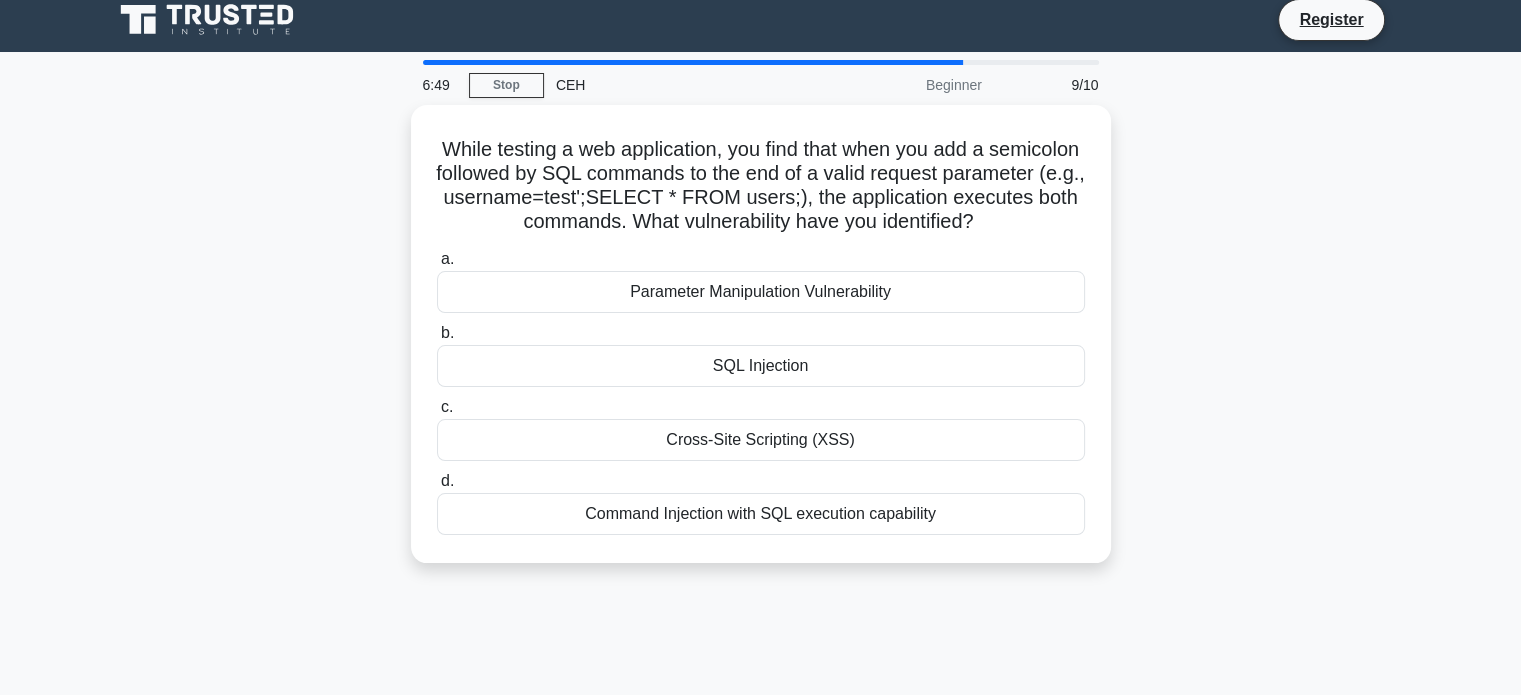 scroll, scrollTop: 13, scrollLeft: 0, axis: vertical 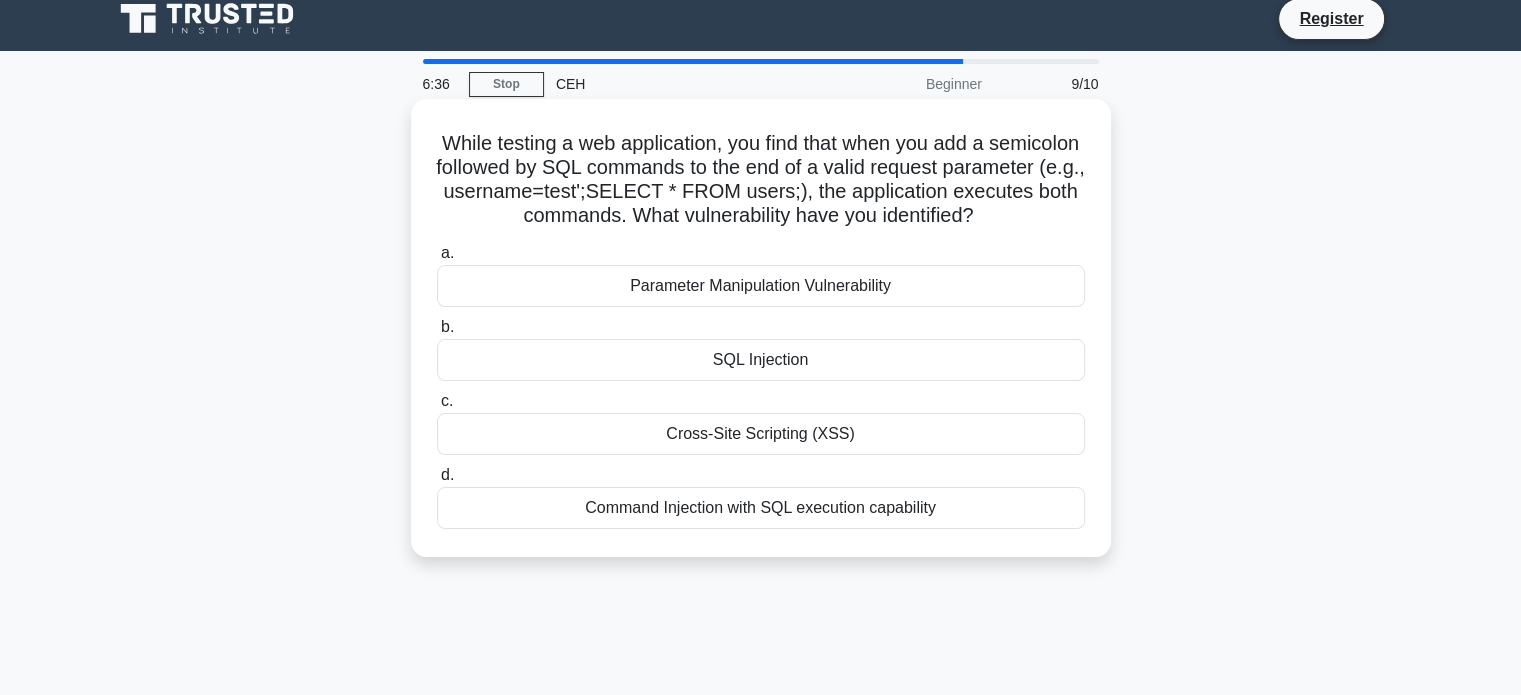 click on "SQL Injection" at bounding box center [761, 360] 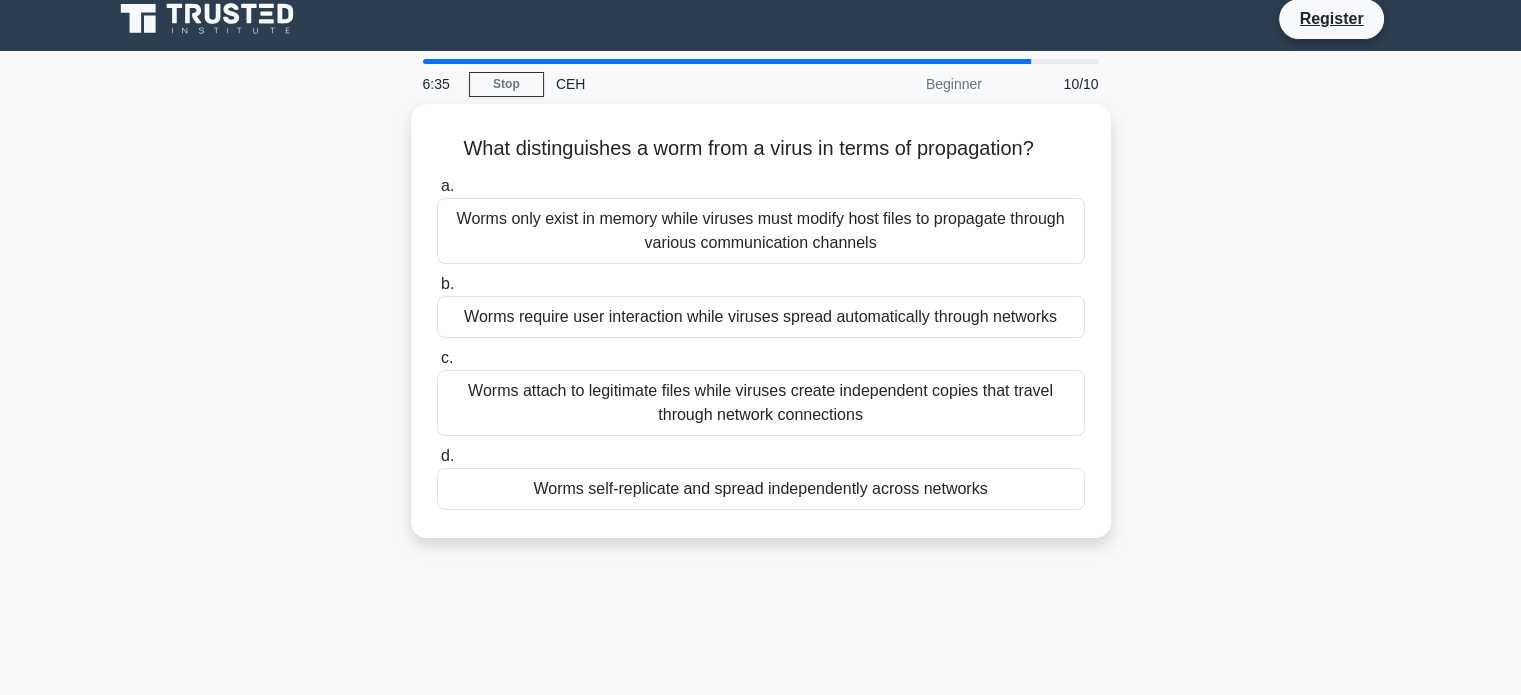 scroll, scrollTop: 0, scrollLeft: 0, axis: both 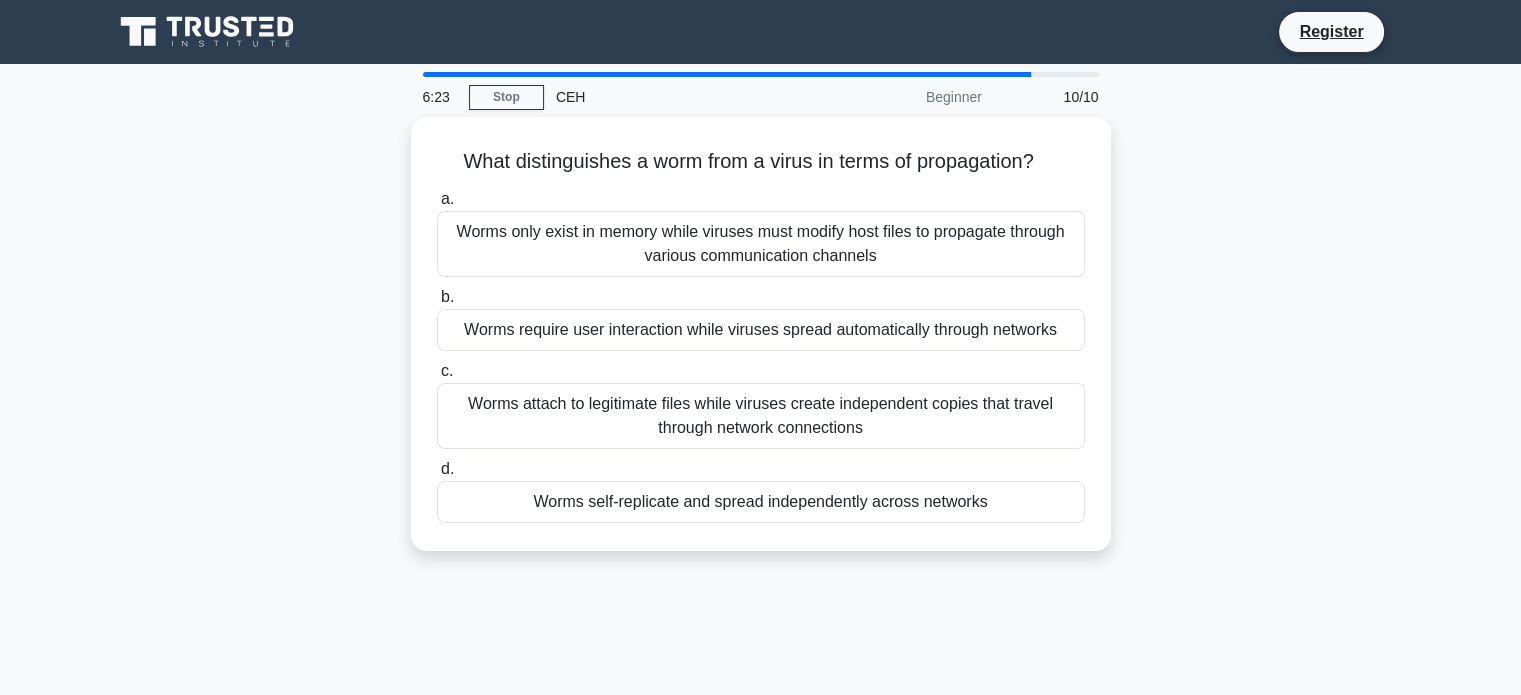 click on "What distinguishes a worm from a virus in terms of propagation?
.spinner_0XTQ{transform-origin:center;animation:spinner_y6GP .75s linear infinite}@keyframes spinner_y6GP{100%{transform:rotate(360deg)}}
a.
Worms only exist in memory while viruses must modify host files to propagate through various communication channels
b. c. d." at bounding box center (761, 346) 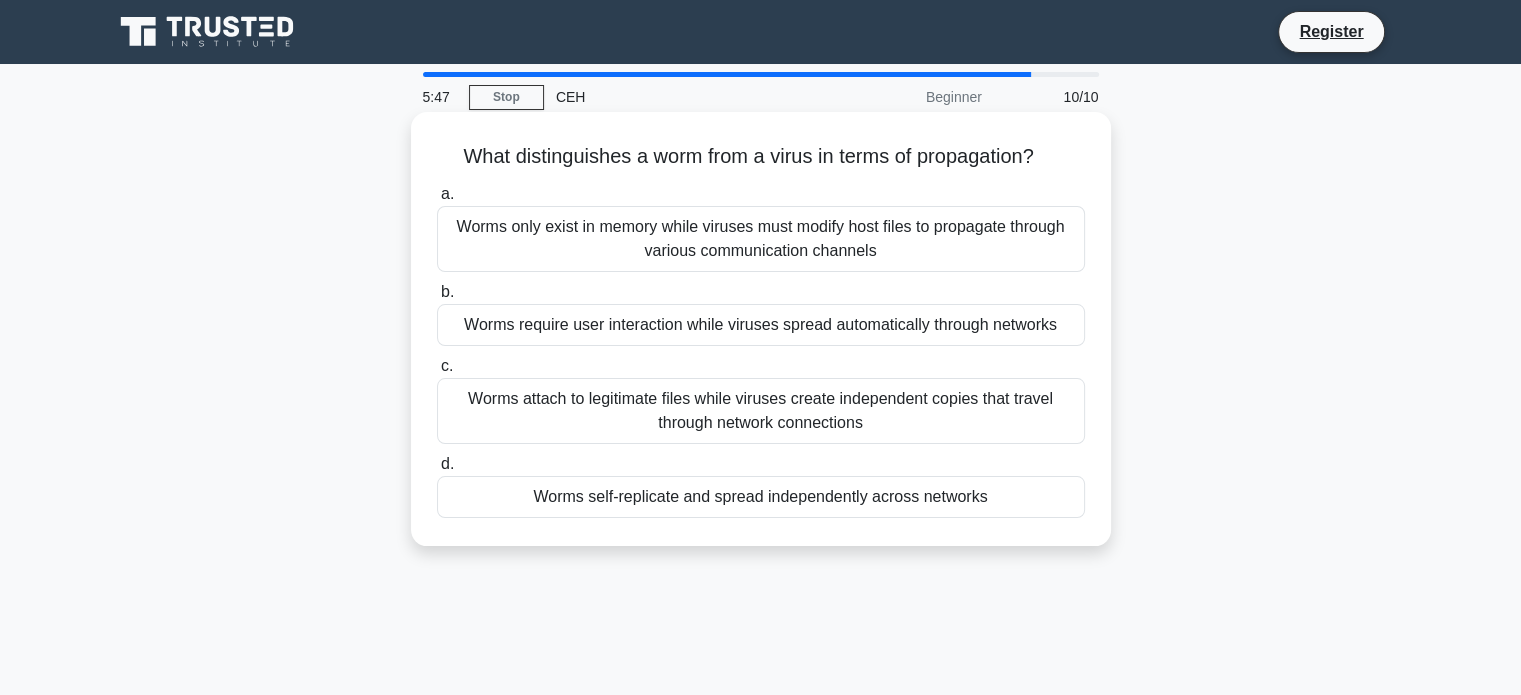 click on "Worms require user interaction while viruses spread automatically through networks" at bounding box center [761, 325] 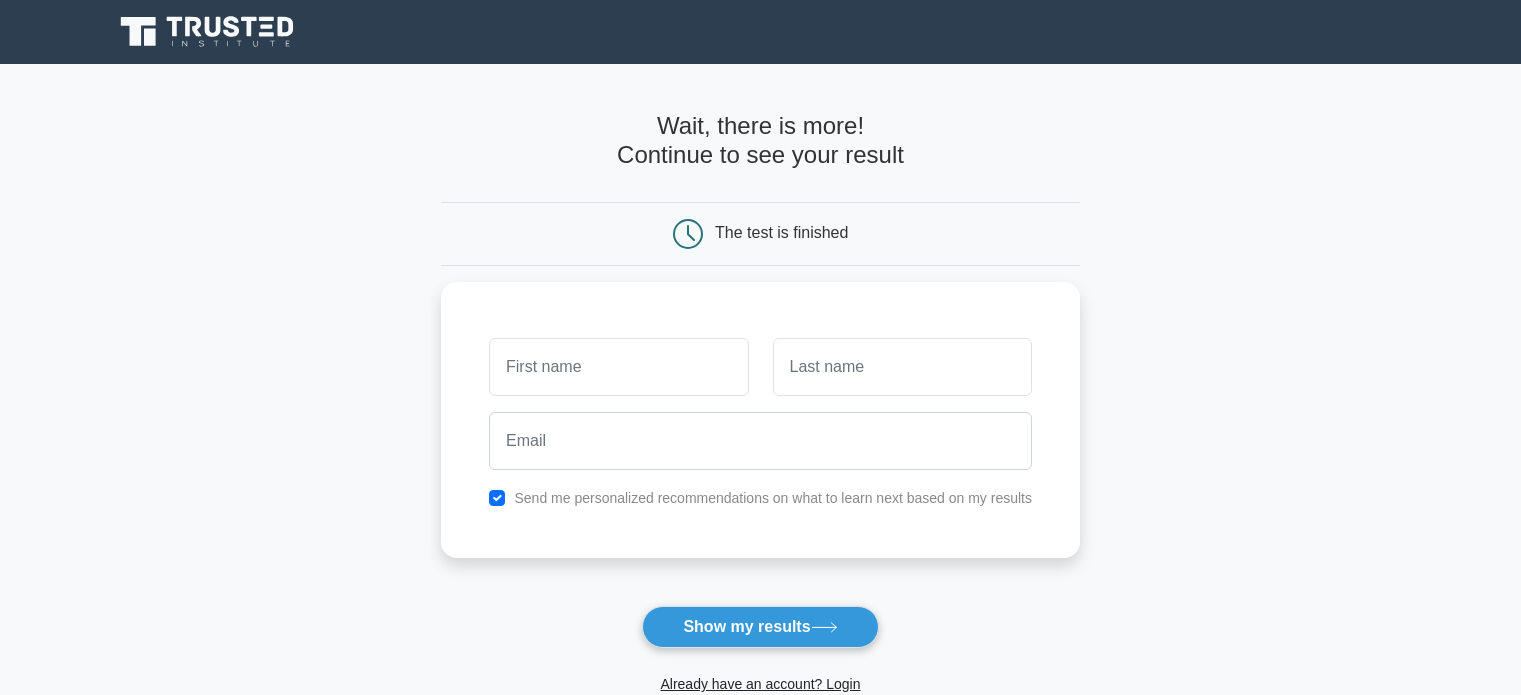 scroll, scrollTop: 0, scrollLeft: 0, axis: both 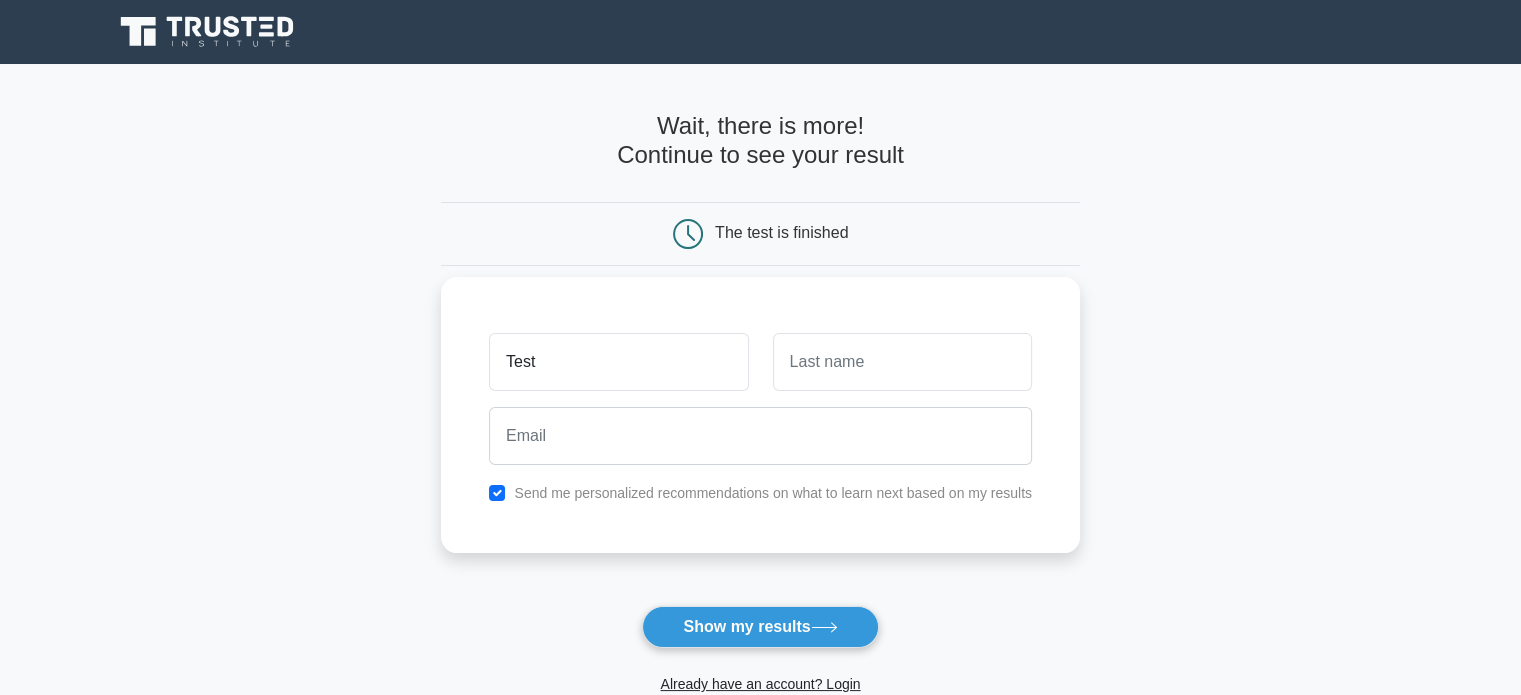 type on "Test" 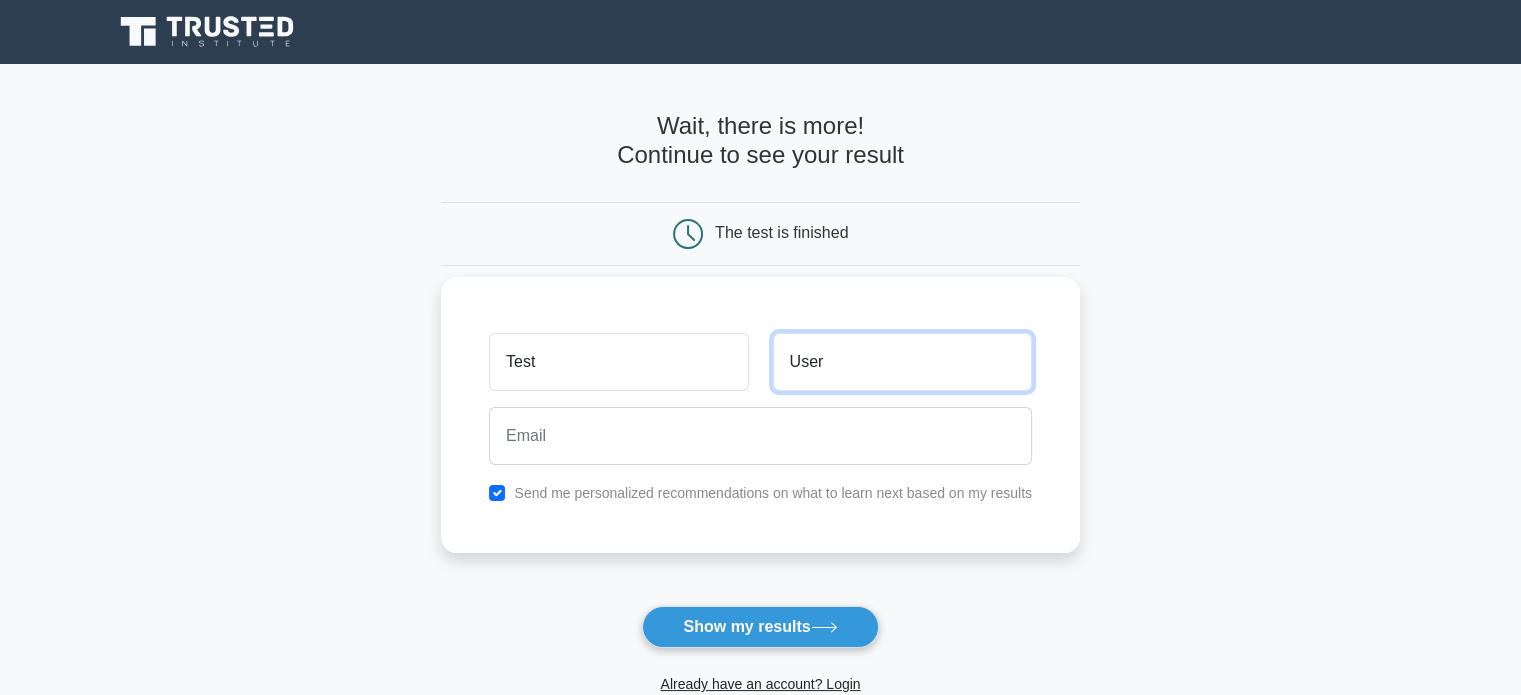 type on "User" 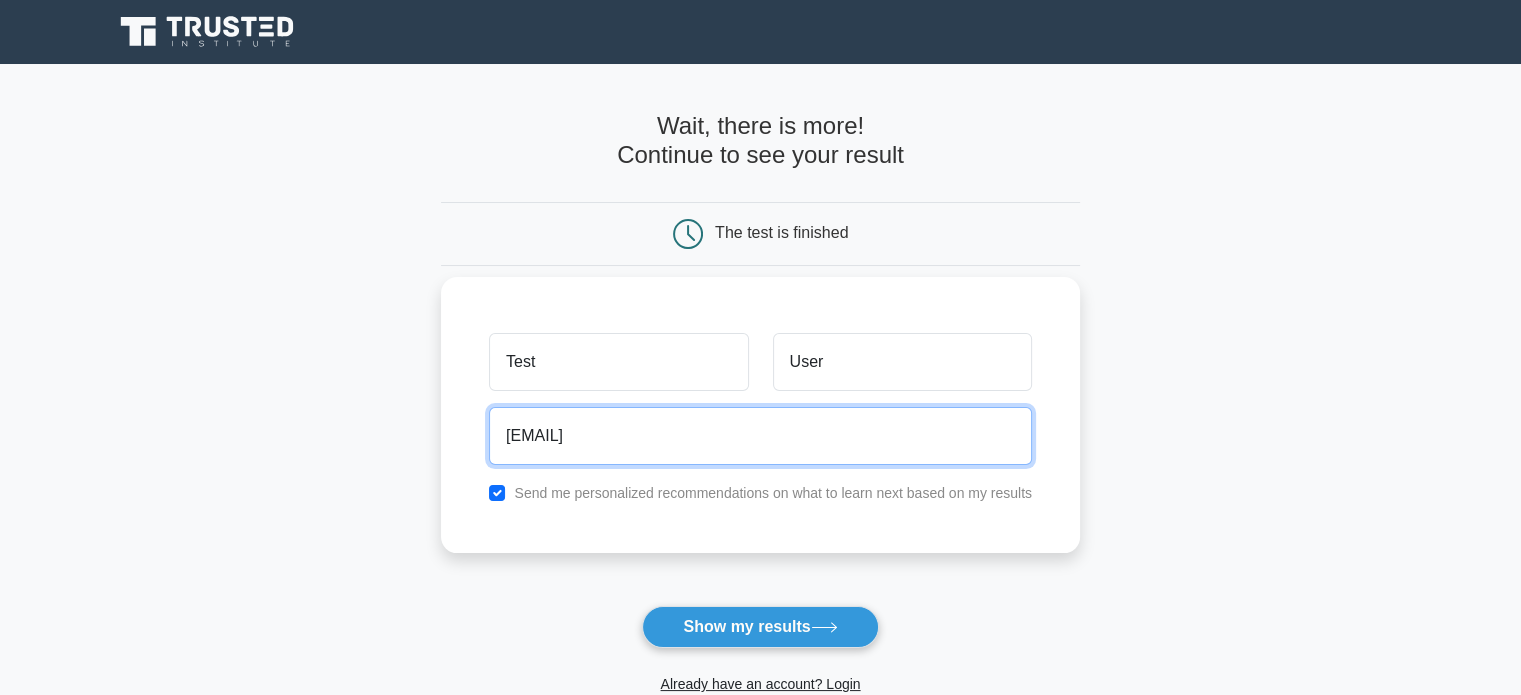 type on "supriyajethe1996@gmail.com" 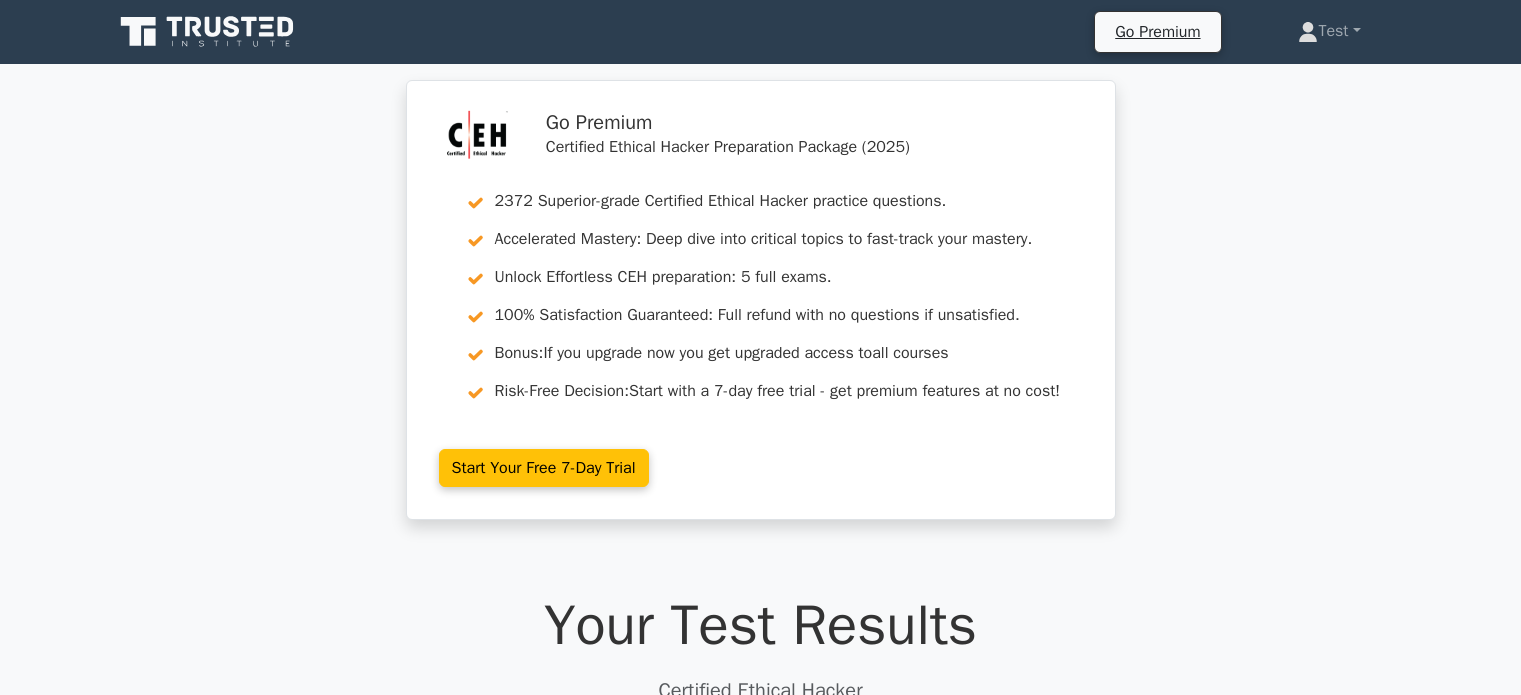 scroll, scrollTop: 0, scrollLeft: 0, axis: both 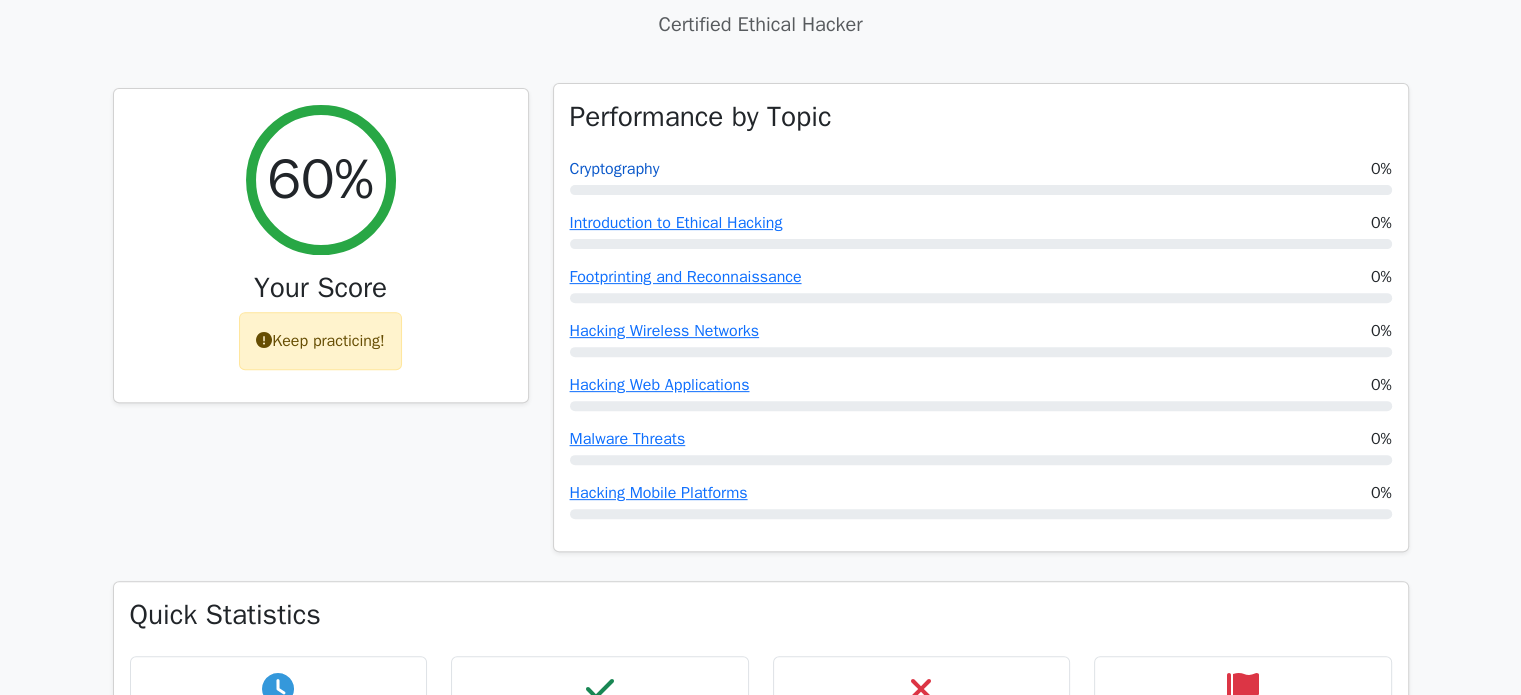 click on "Cryptography" at bounding box center [615, 169] 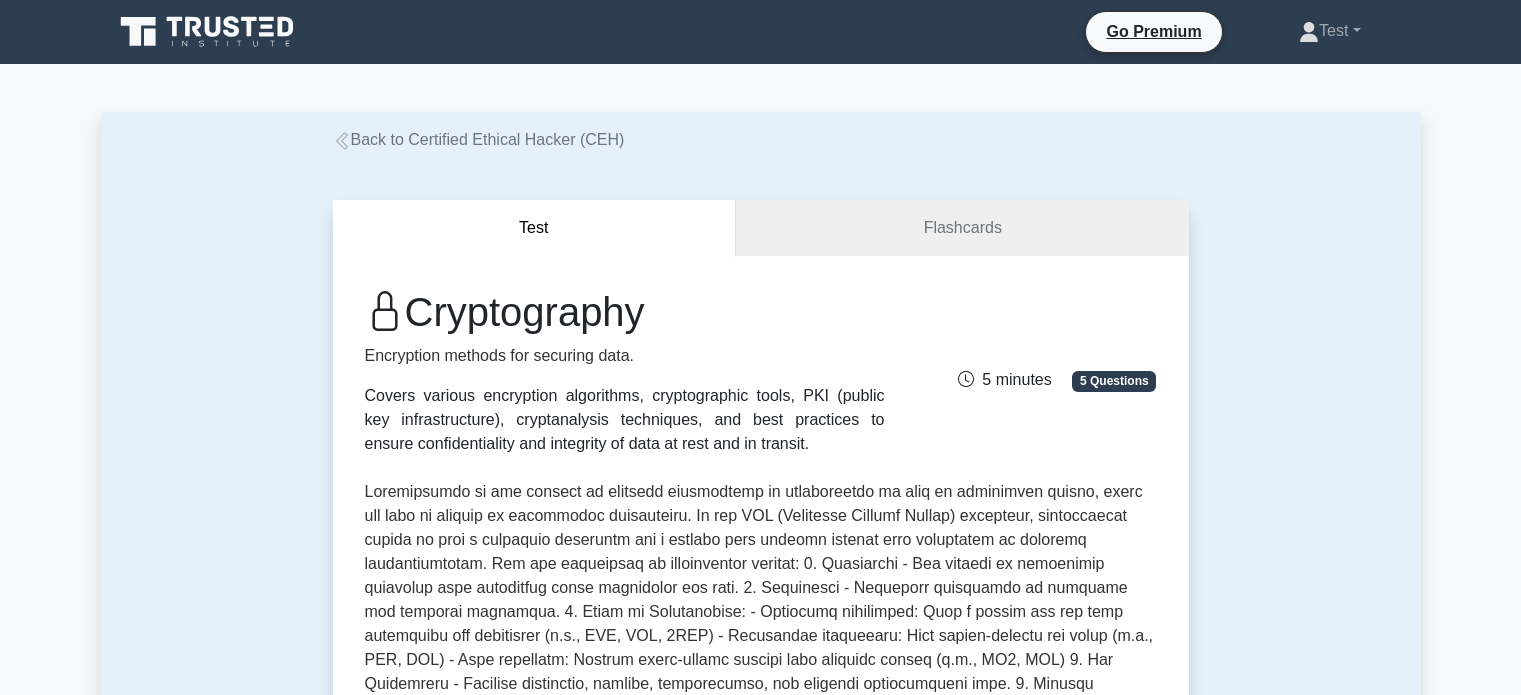 scroll, scrollTop: 0, scrollLeft: 0, axis: both 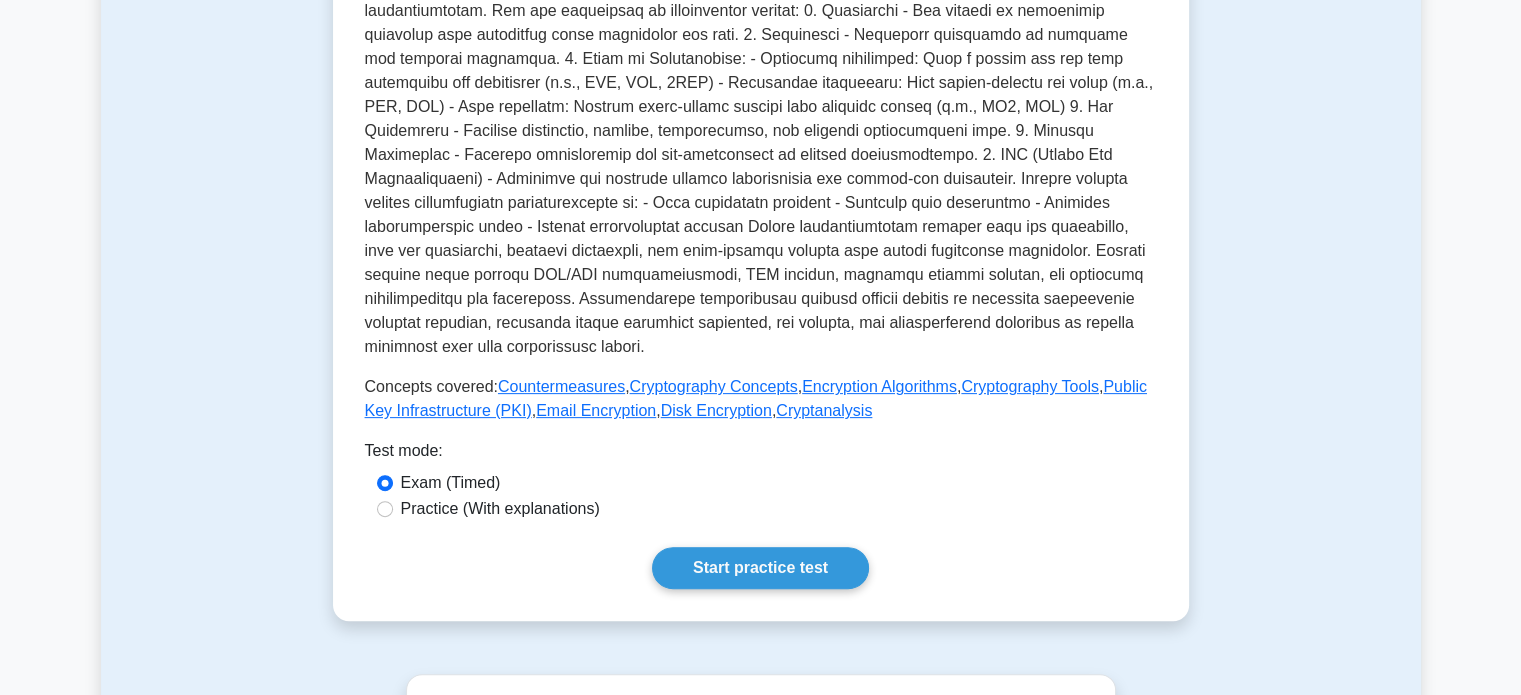 click on "Practice (With explanations)" at bounding box center (761, 509) 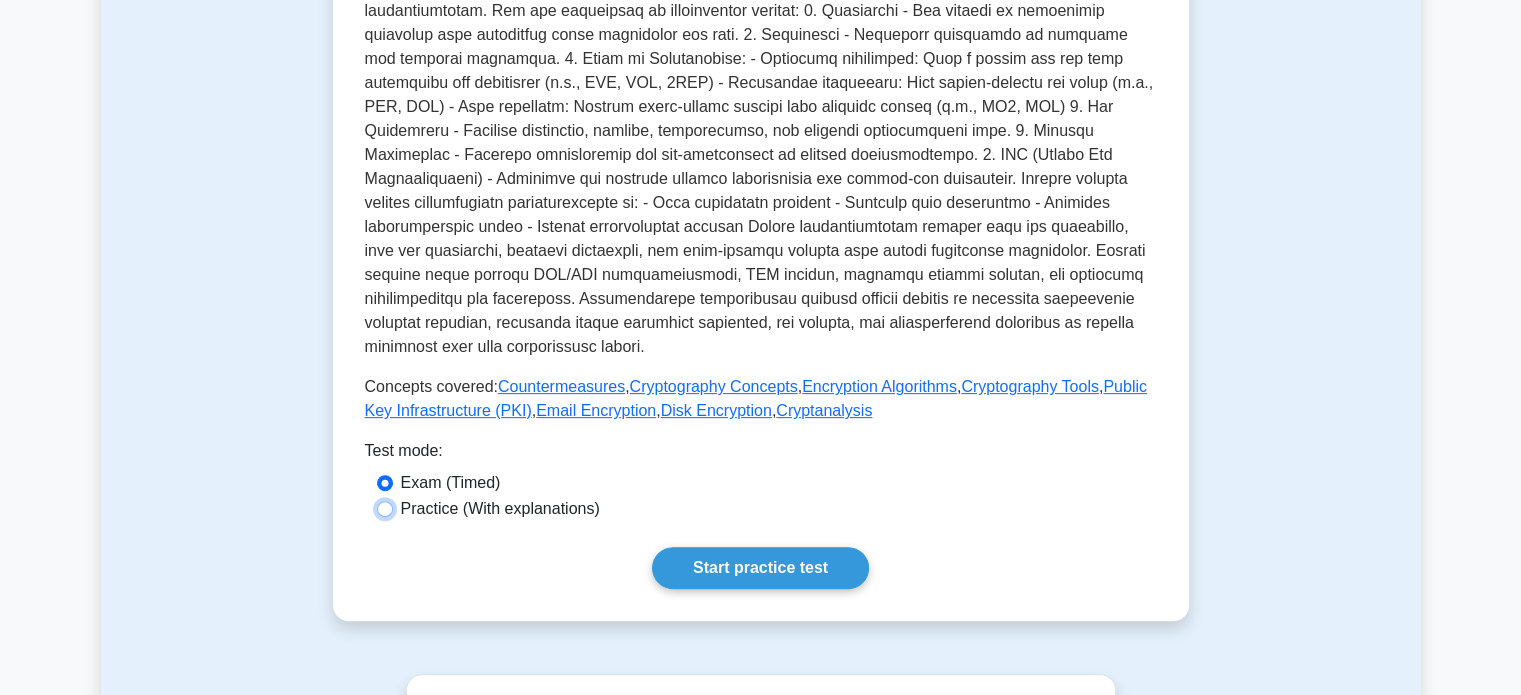 click on "Practice (With explanations)" at bounding box center [385, 509] 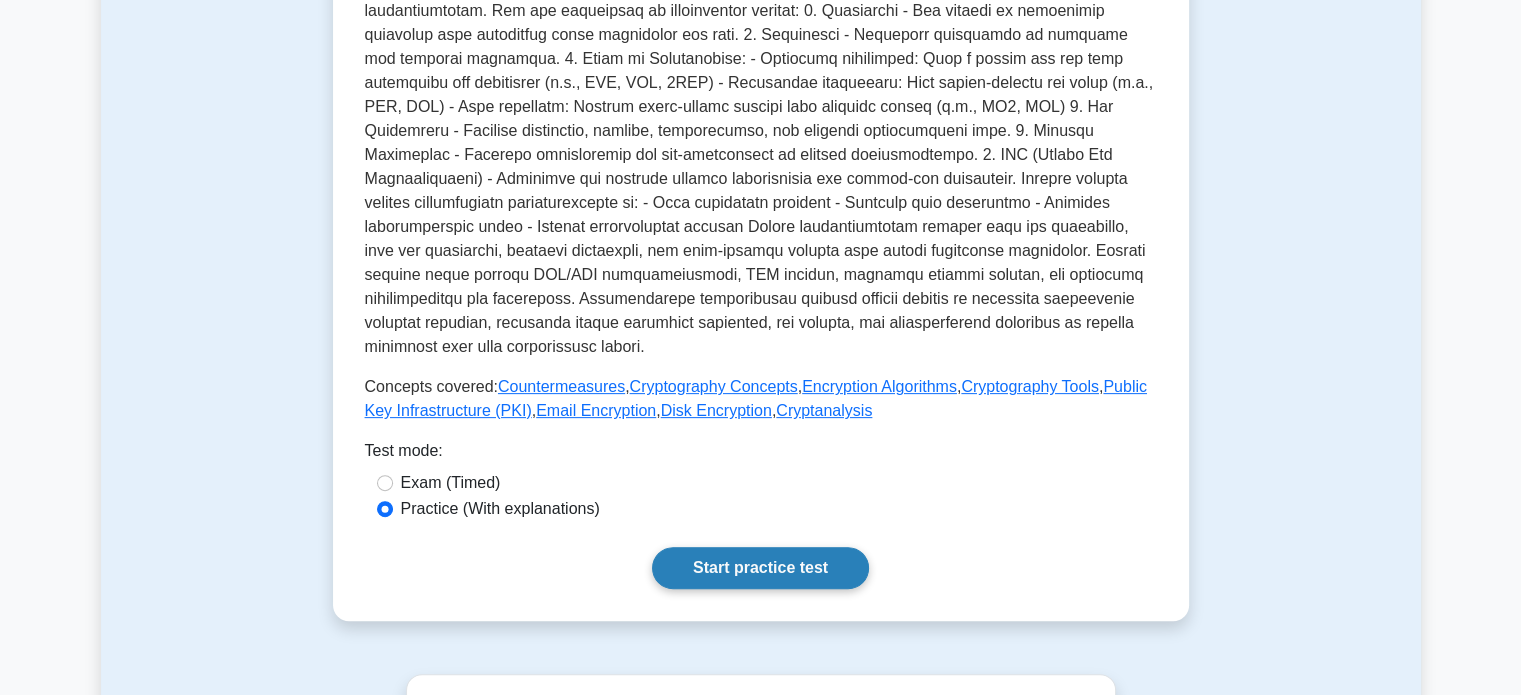 click on "Start practice test" at bounding box center (760, 568) 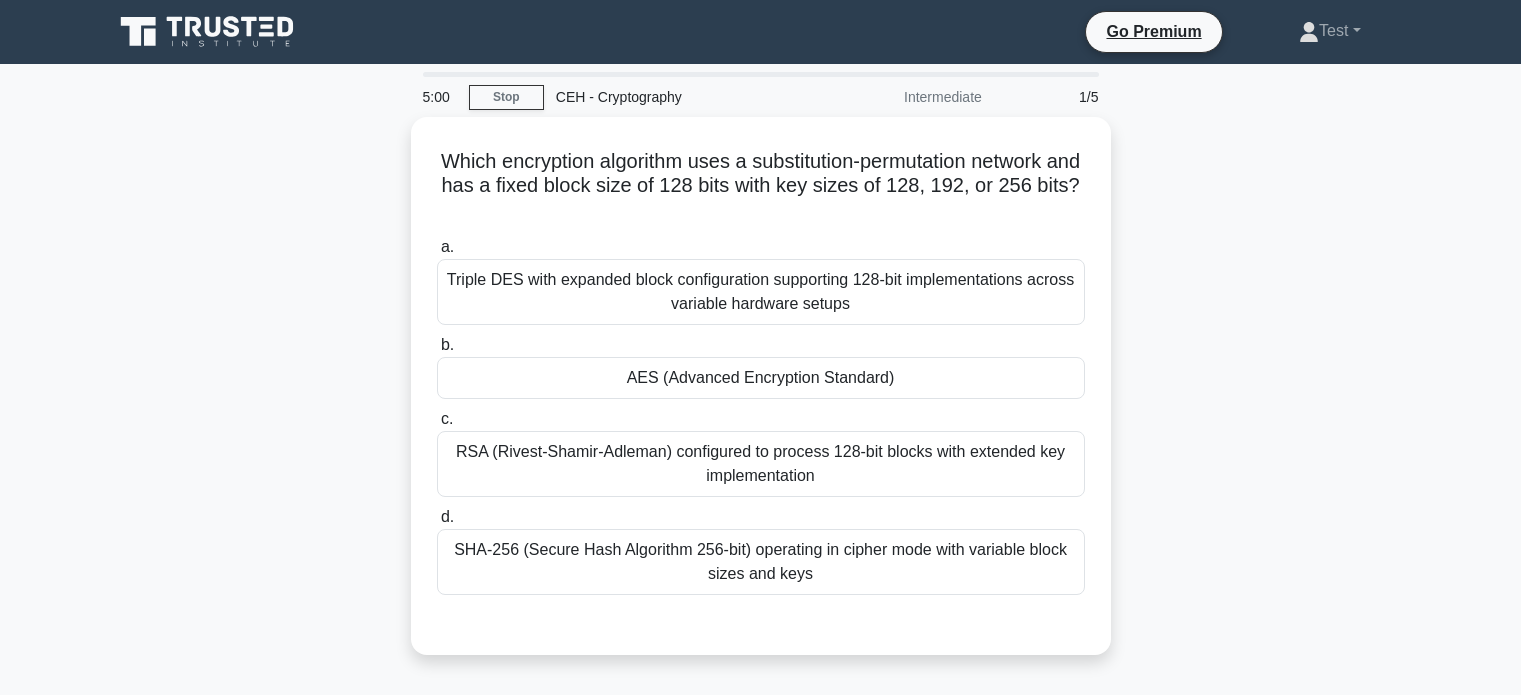 scroll, scrollTop: 0, scrollLeft: 0, axis: both 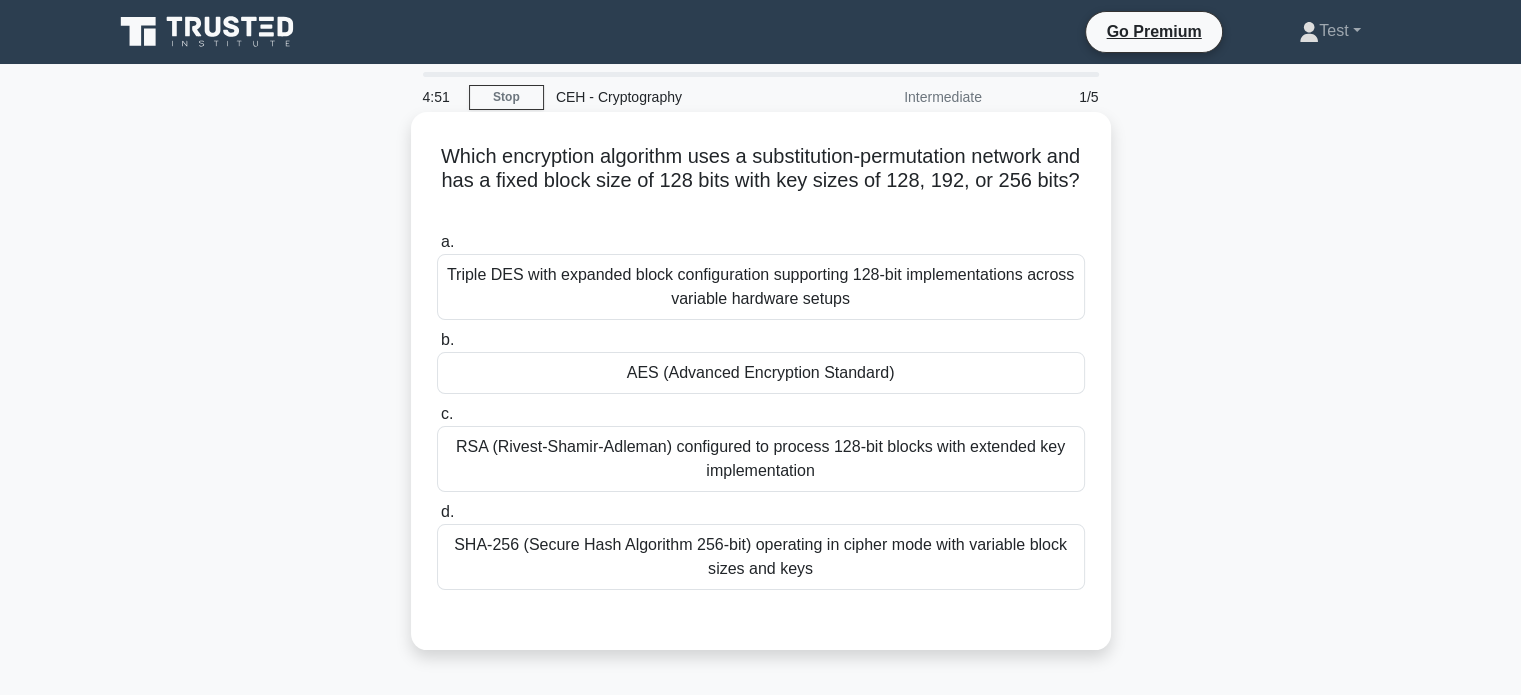 click on "AES (Advanced Encryption Standard)" at bounding box center (761, 373) 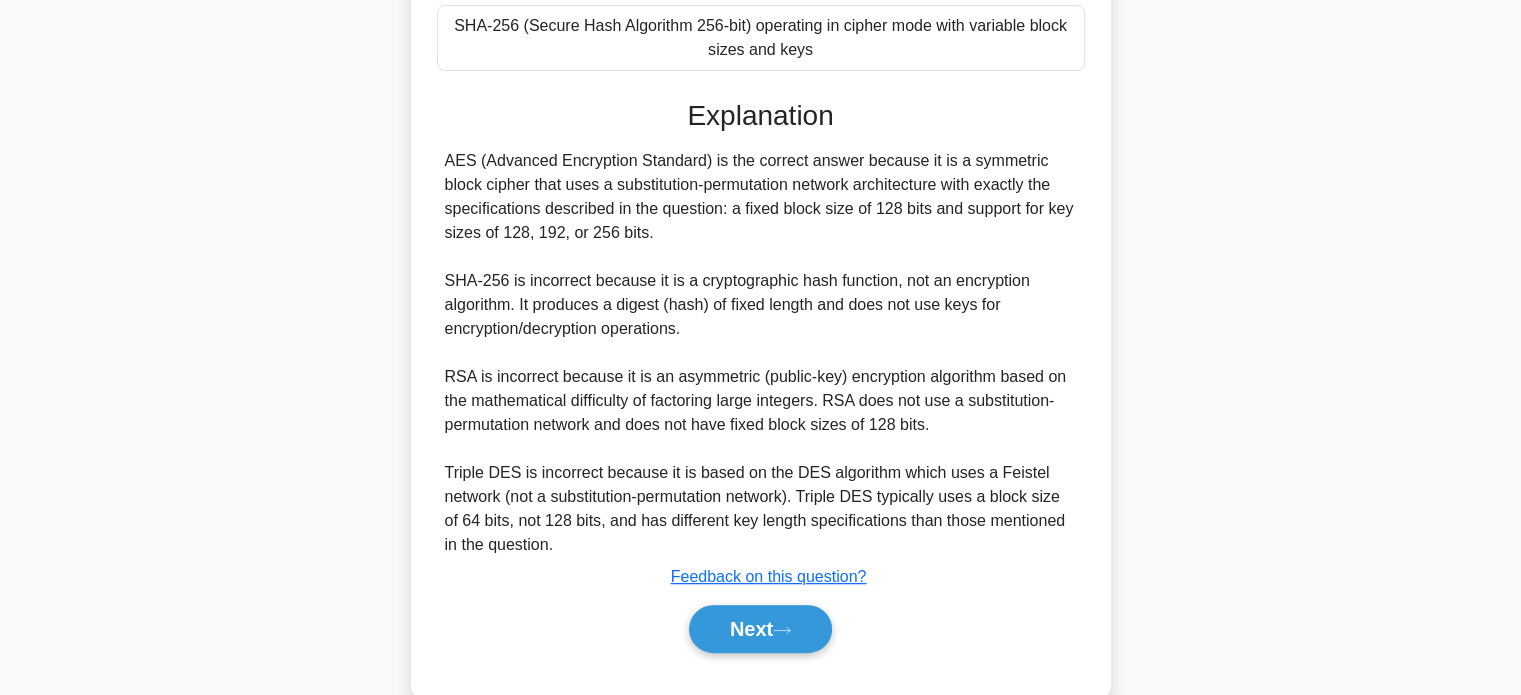 scroll, scrollTop: 560, scrollLeft: 0, axis: vertical 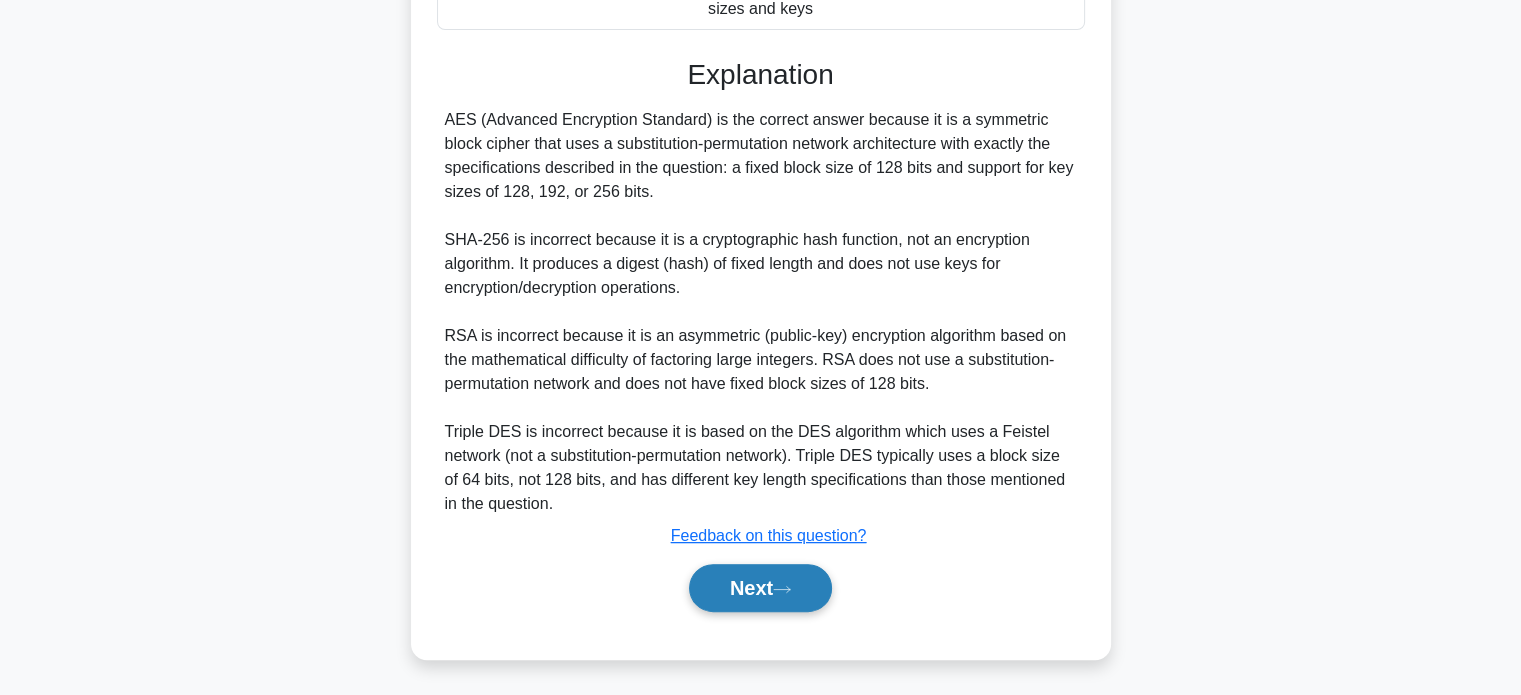 click on "Next" at bounding box center [760, 588] 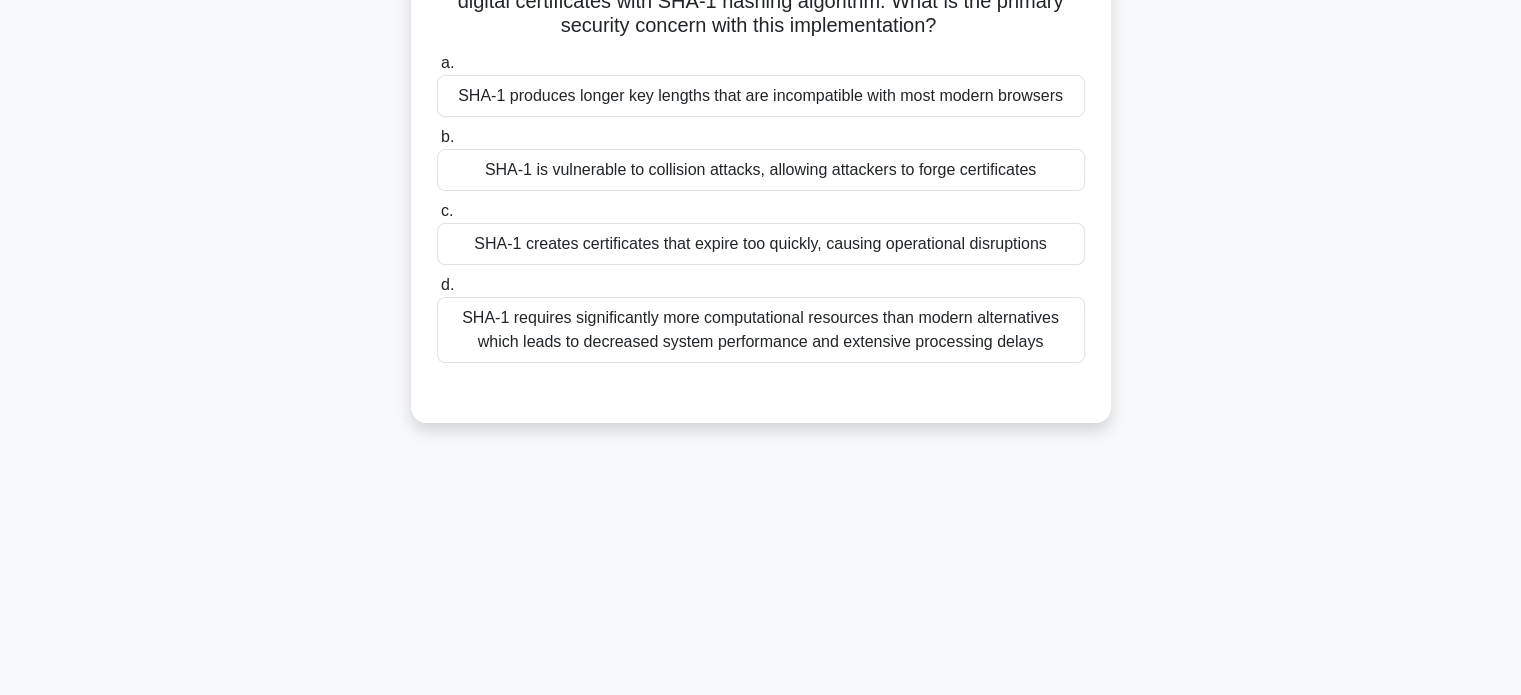 scroll, scrollTop: 108, scrollLeft: 0, axis: vertical 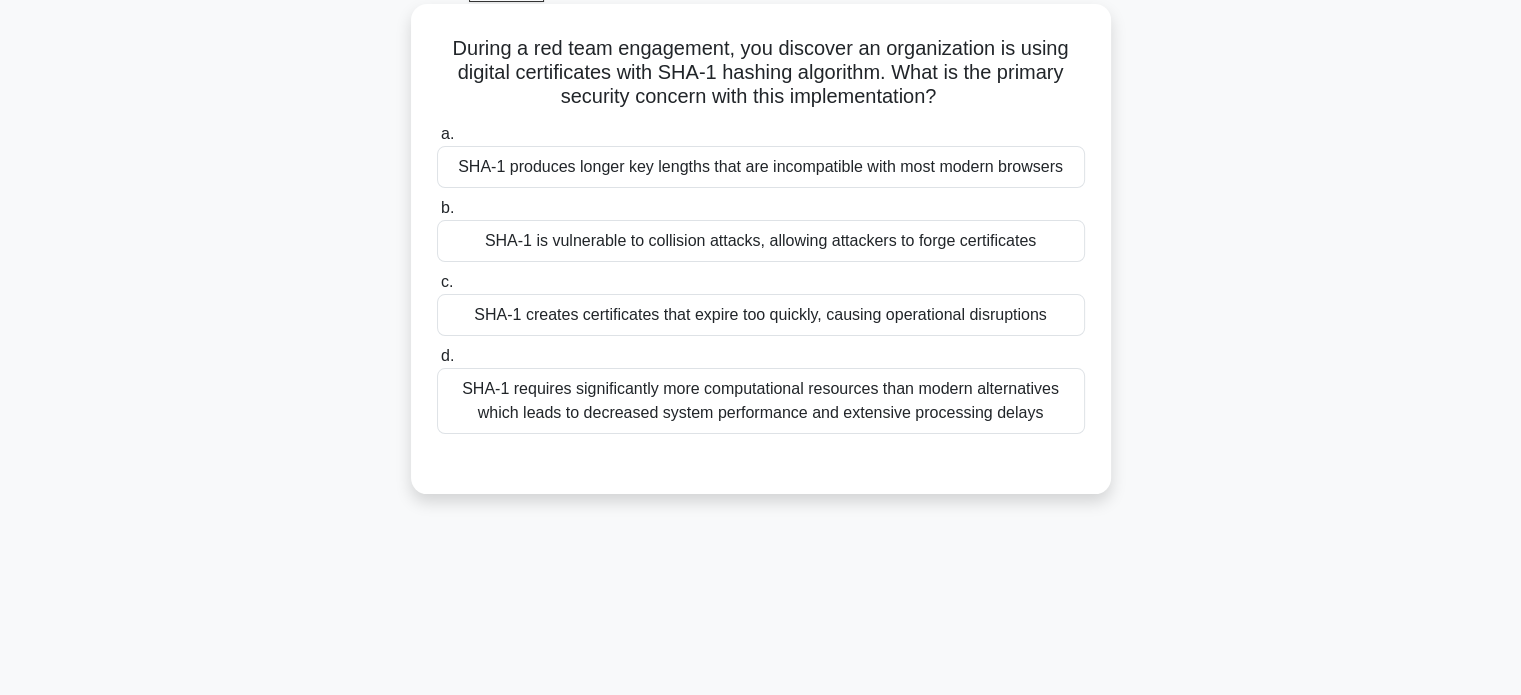 click on "SHA-1 is vulnerable to collision attacks, allowing attackers to forge certificates" at bounding box center [761, 241] 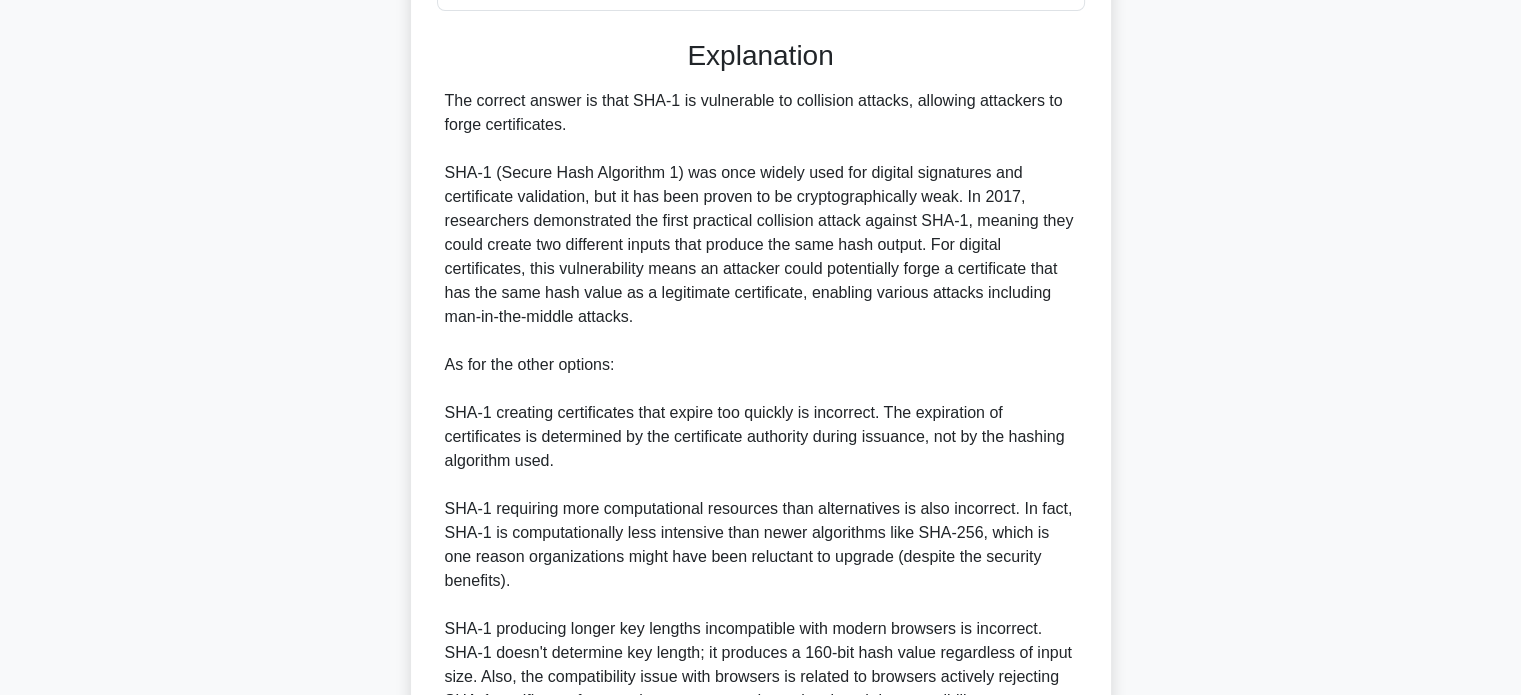 scroll, scrollTop: 728, scrollLeft: 0, axis: vertical 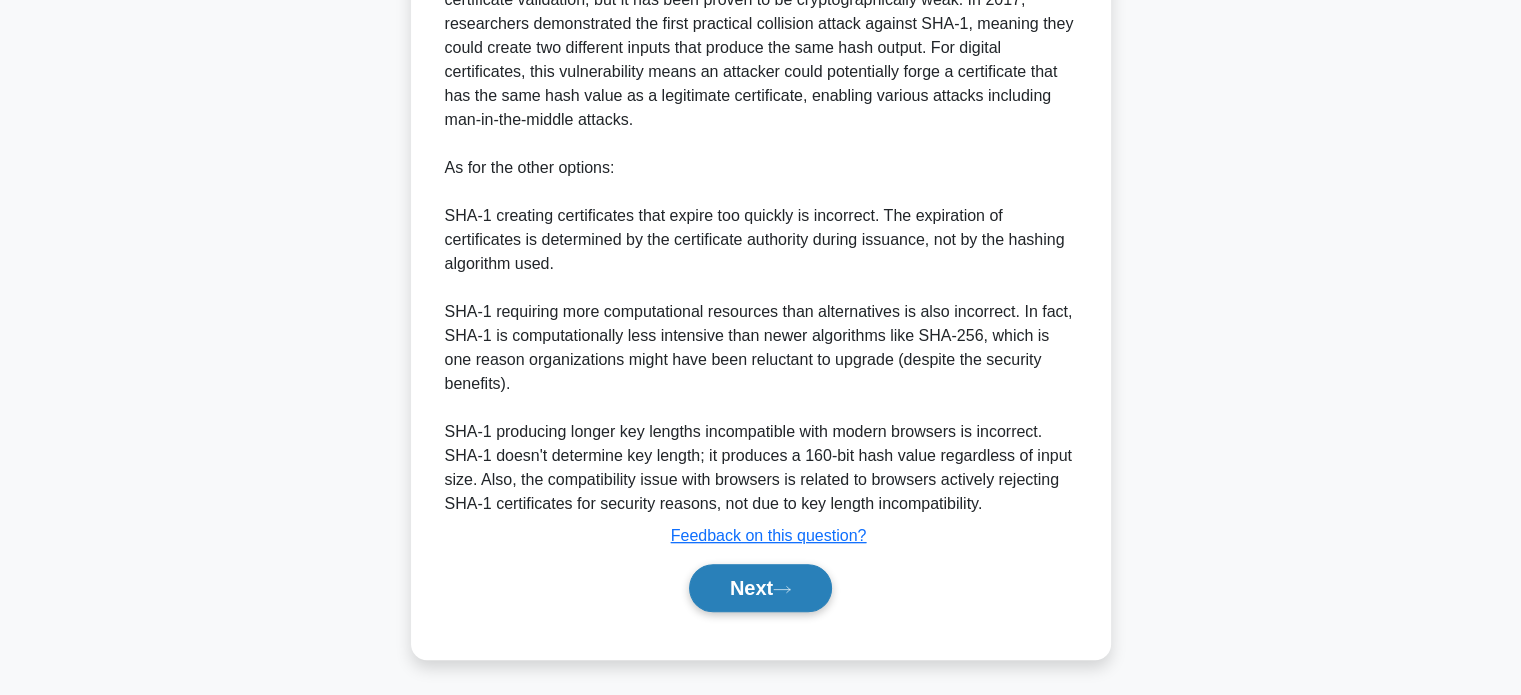 click on "Next" at bounding box center [760, 588] 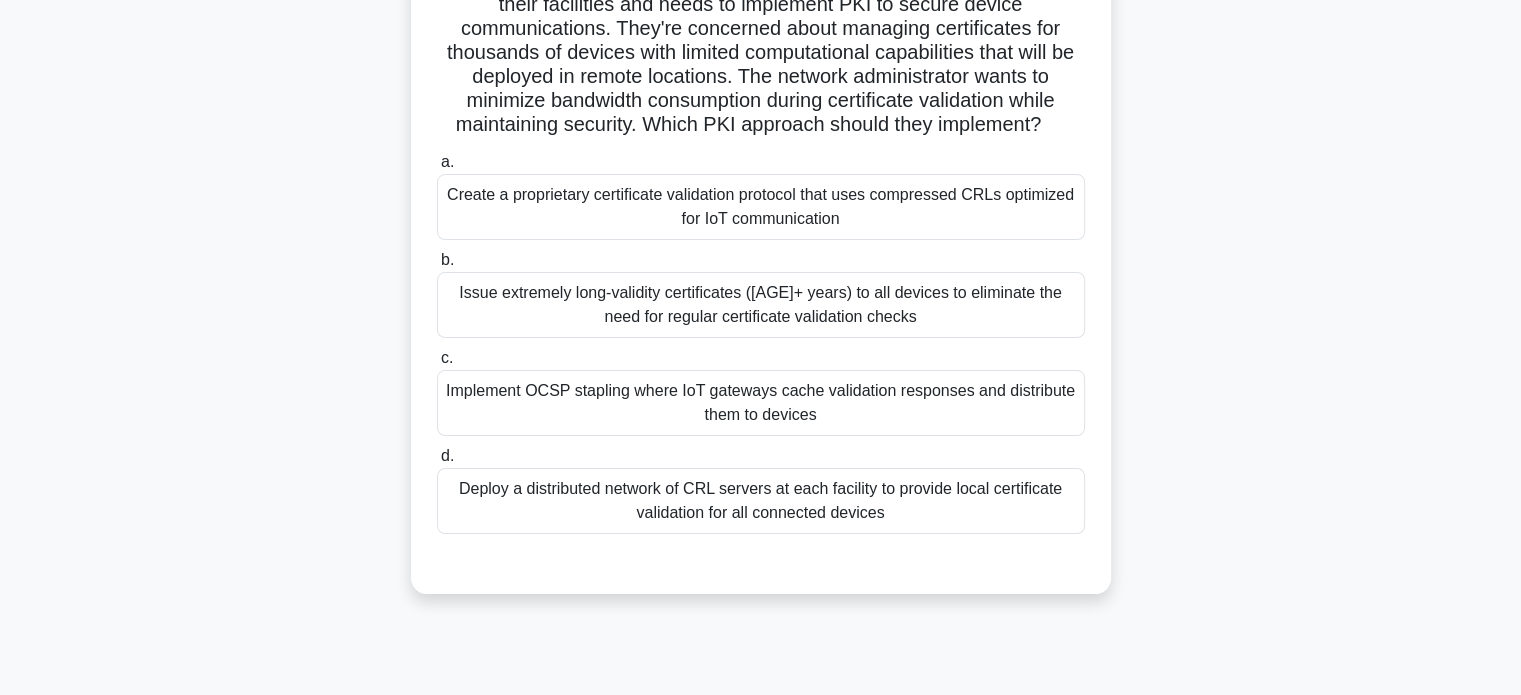 scroll, scrollTop: 177, scrollLeft: 0, axis: vertical 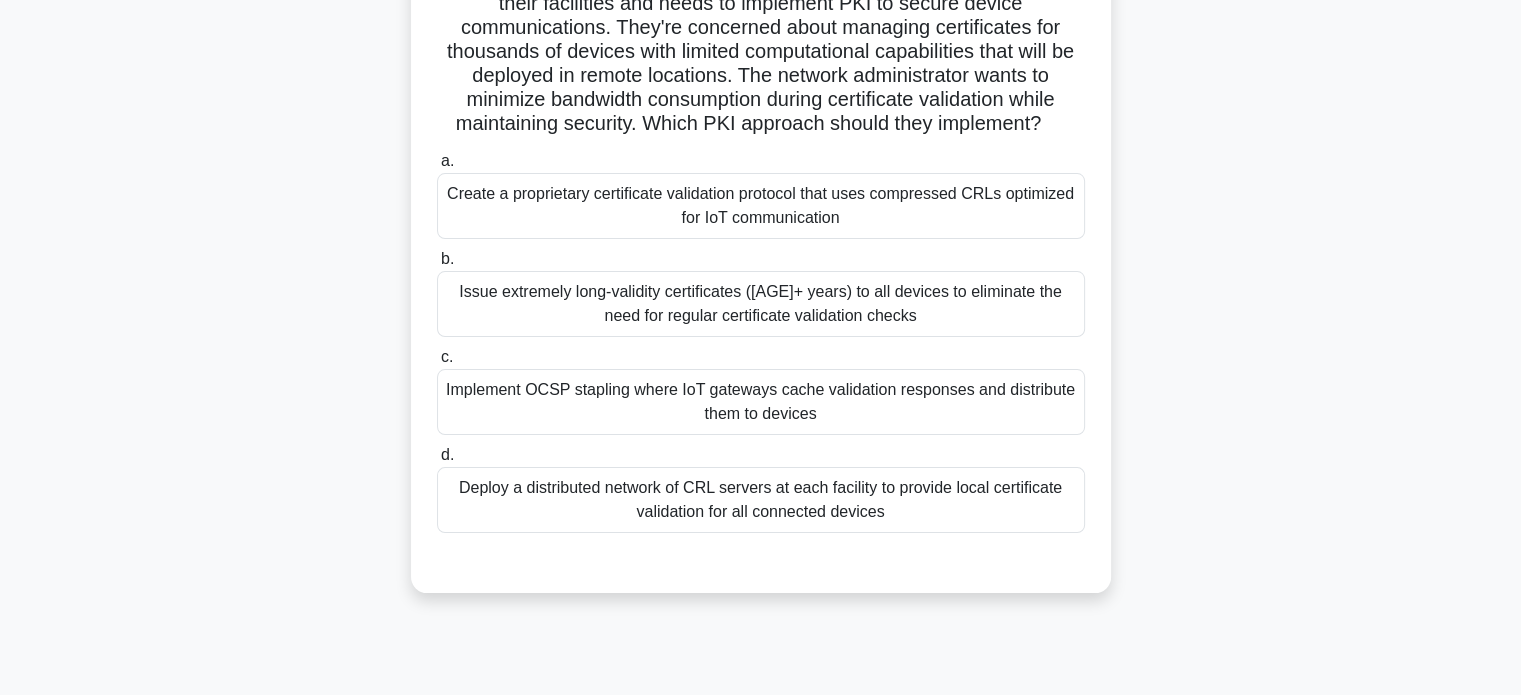 click on "Create a proprietary certificate validation protocol that uses compressed CRLs optimized for IoT communication" at bounding box center (761, 206) 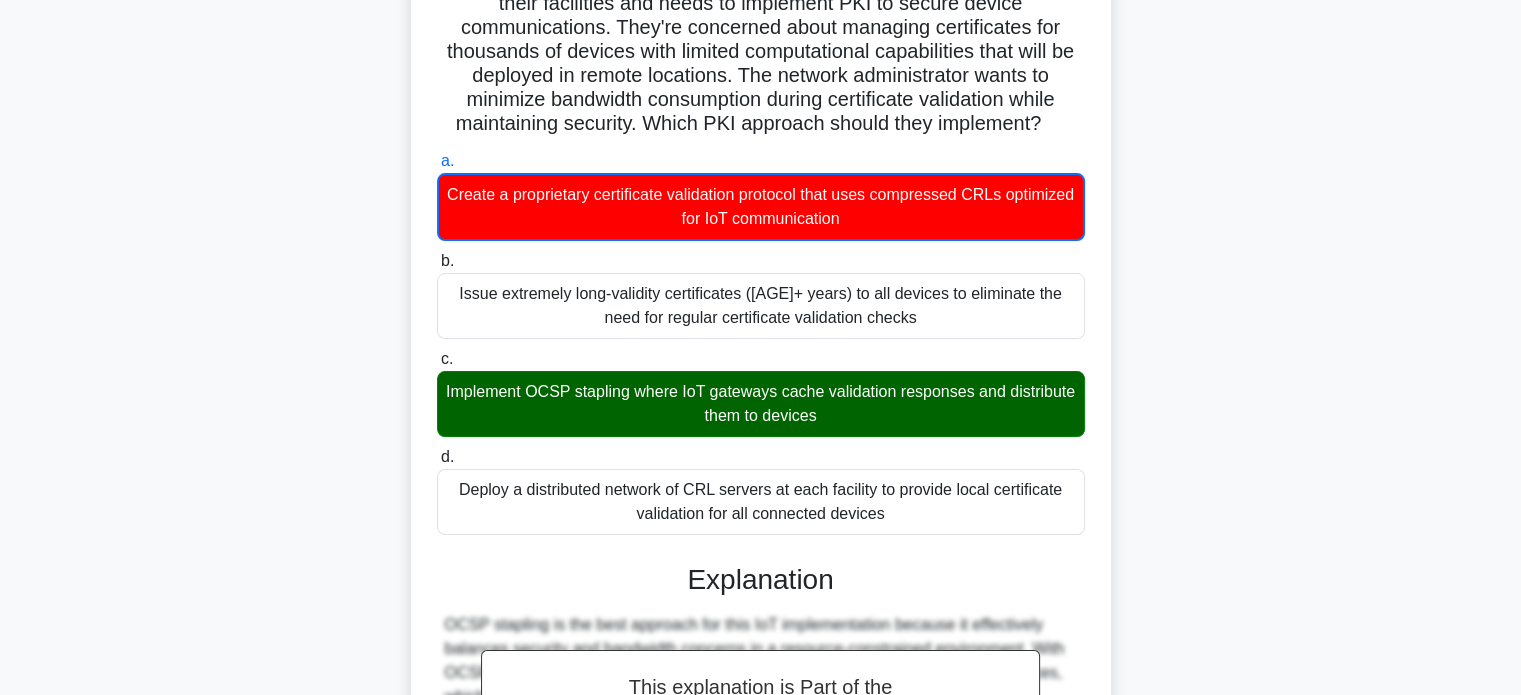click on "Implement OCSP stapling where IoT gateways cache validation responses and distribute them to devices" at bounding box center [761, 404] 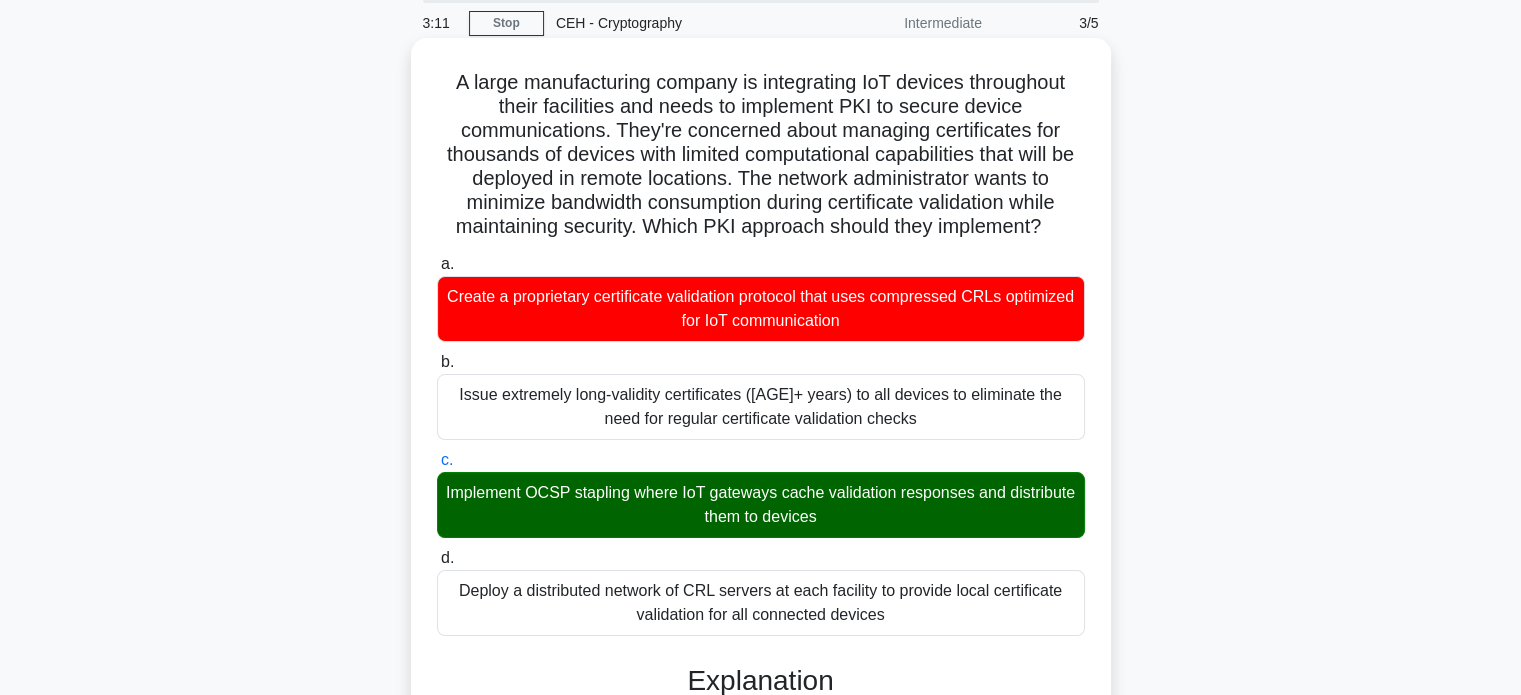 scroll, scrollTop: 0, scrollLeft: 0, axis: both 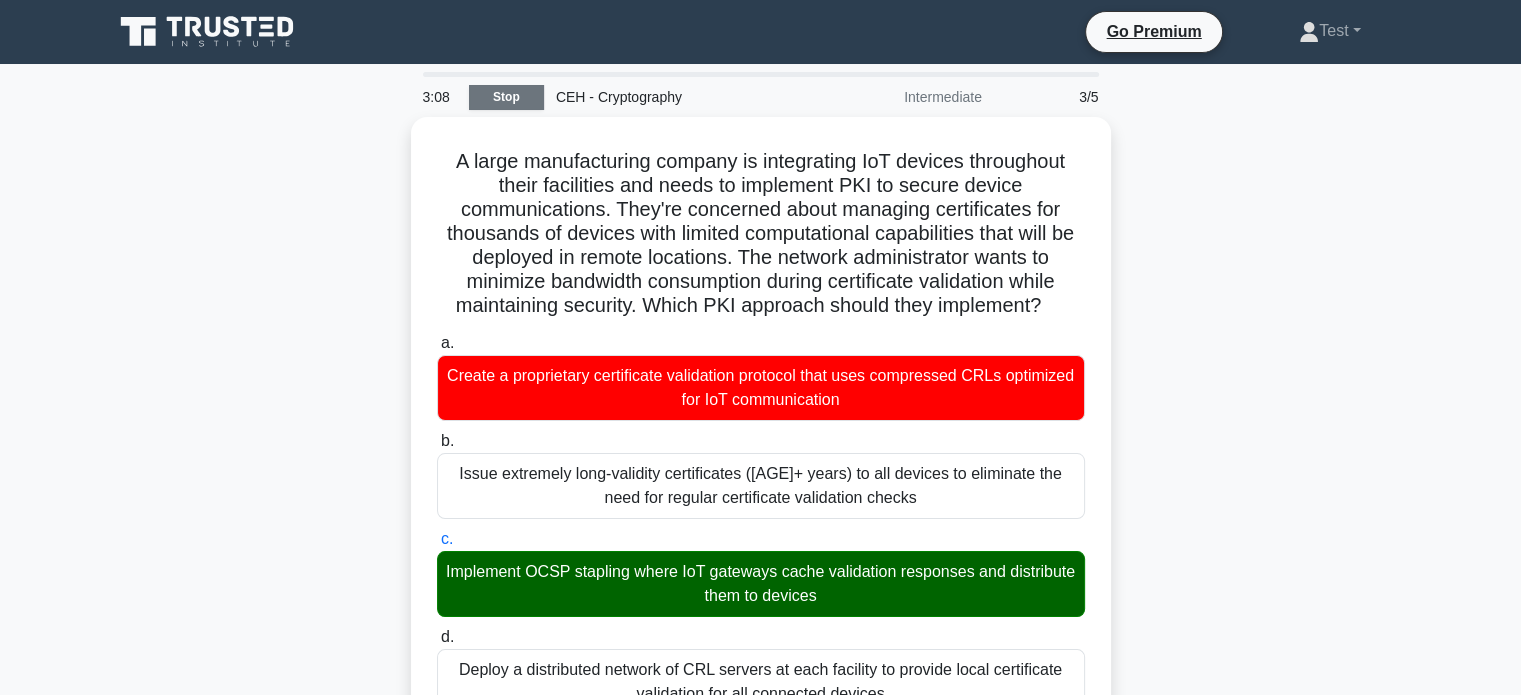 click on "Stop" at bounding box center [506, 97] 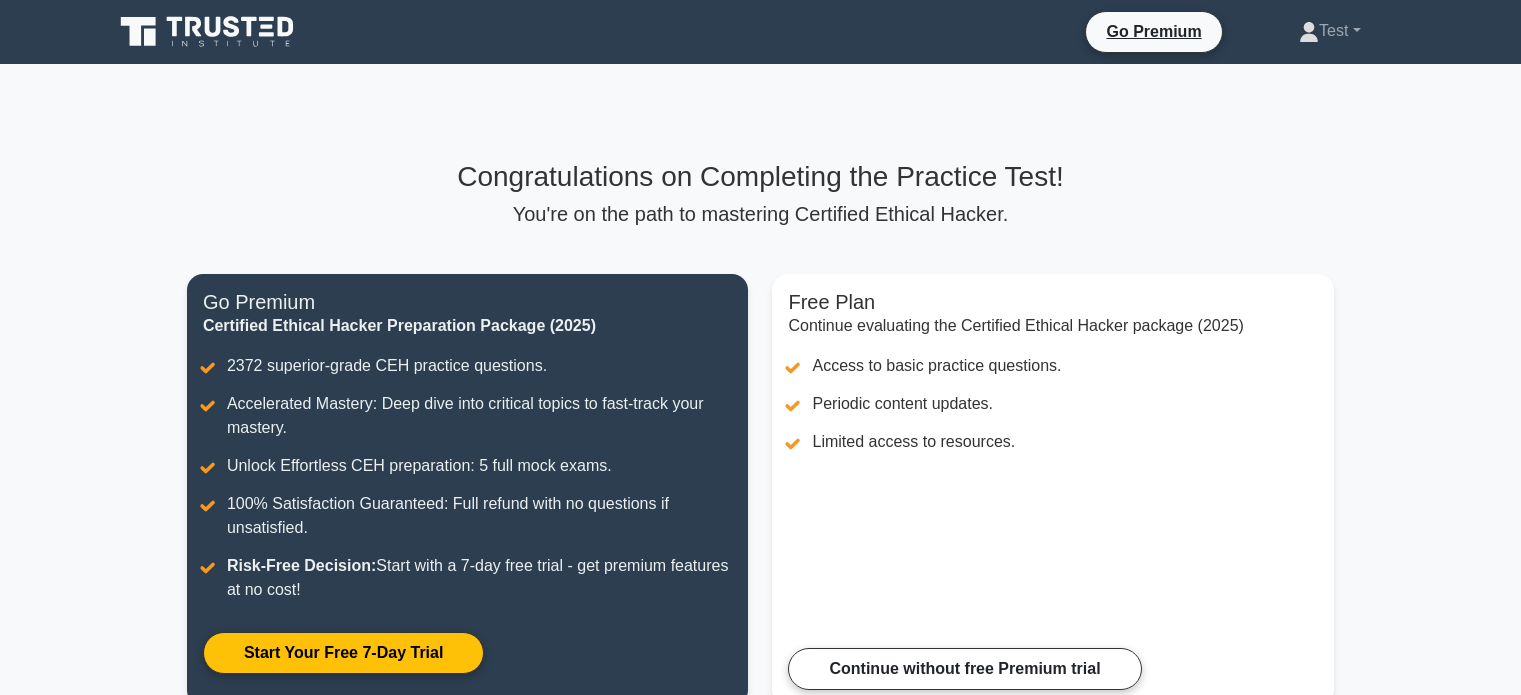 scroll, scrollTop: 0, scrollLeft: 0, axis: both 